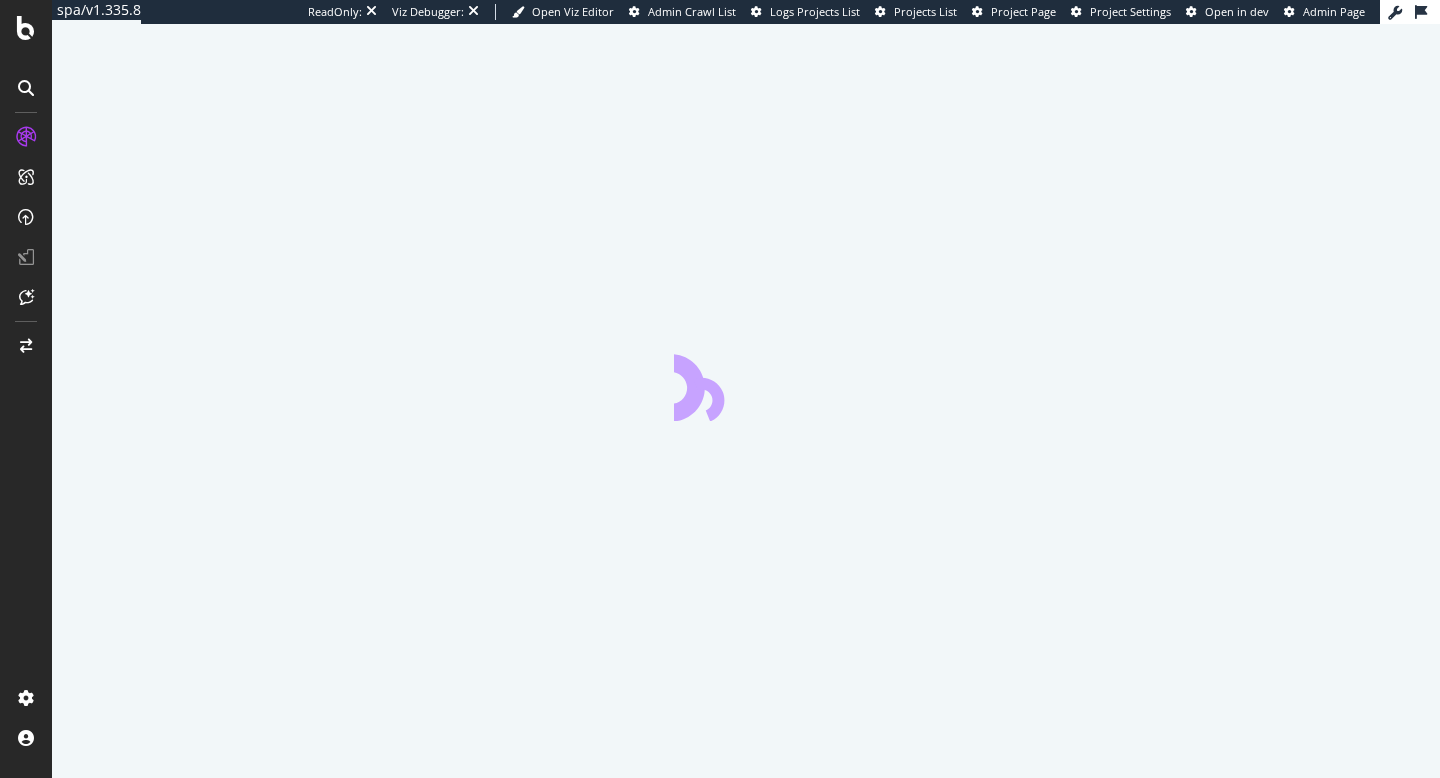 scroll, scrollTop: 0, scrollLeft: 0, axis: both 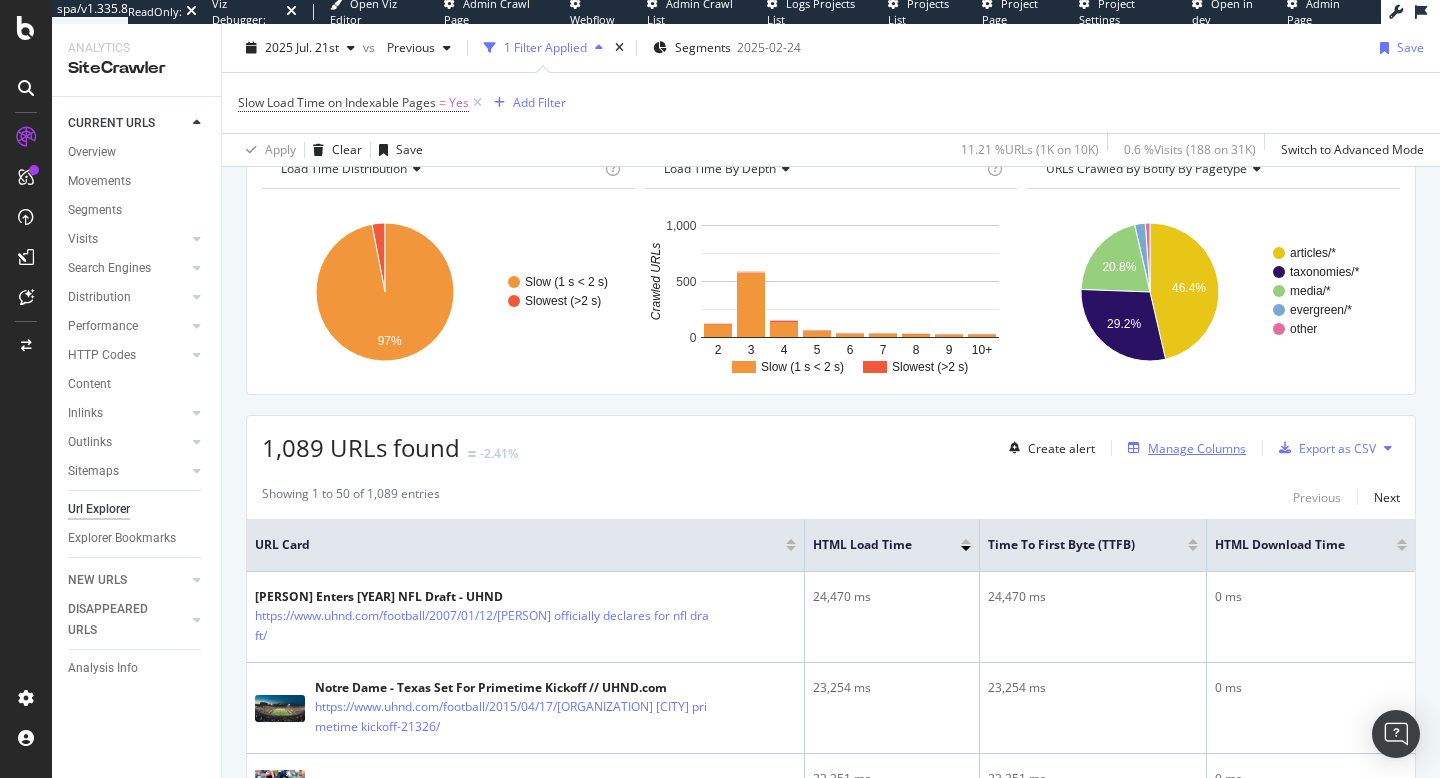click on "Manage Columns" at bounding box center (1197, 448) 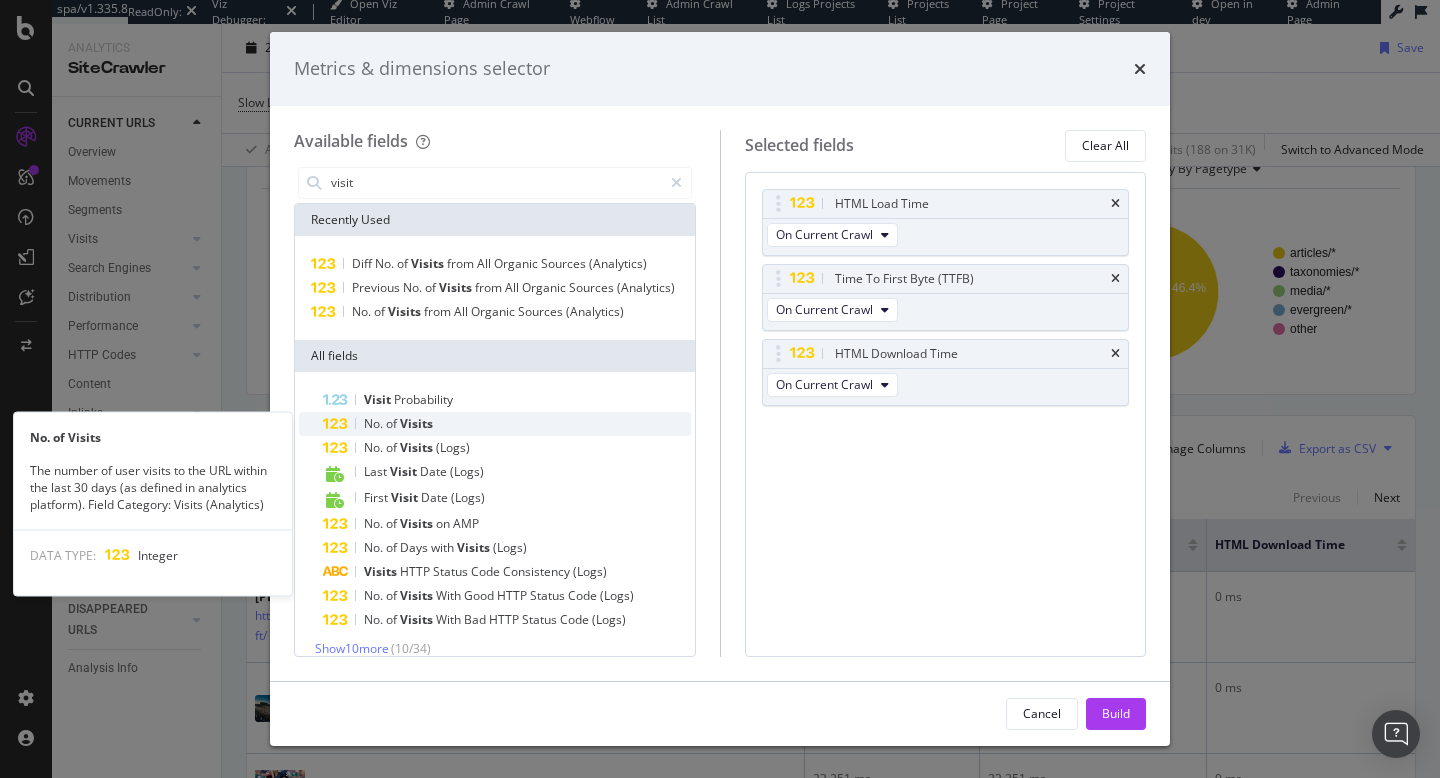 click on "No.   of   Visits" at bounding box center [507, 424] 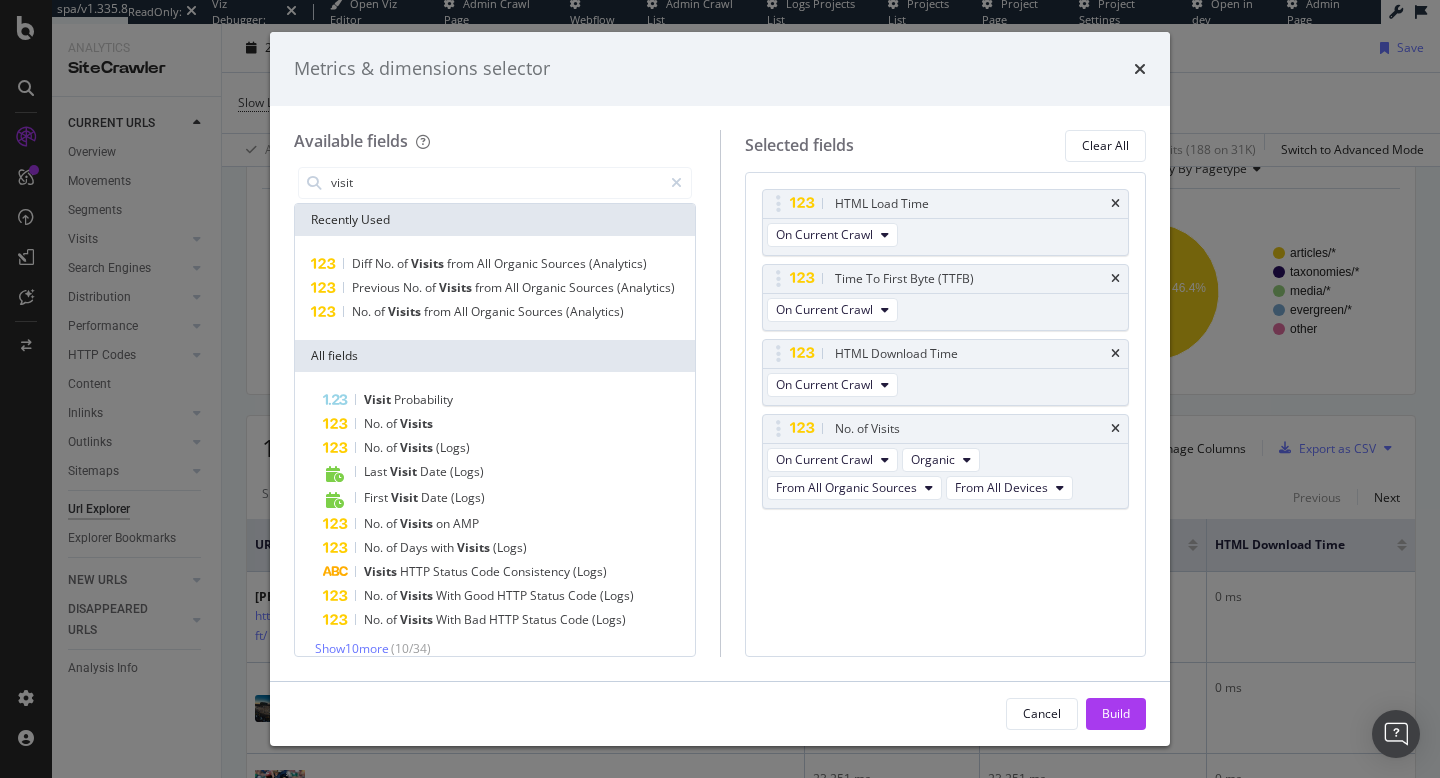 click on "visit" at bounding box center [495, 183] 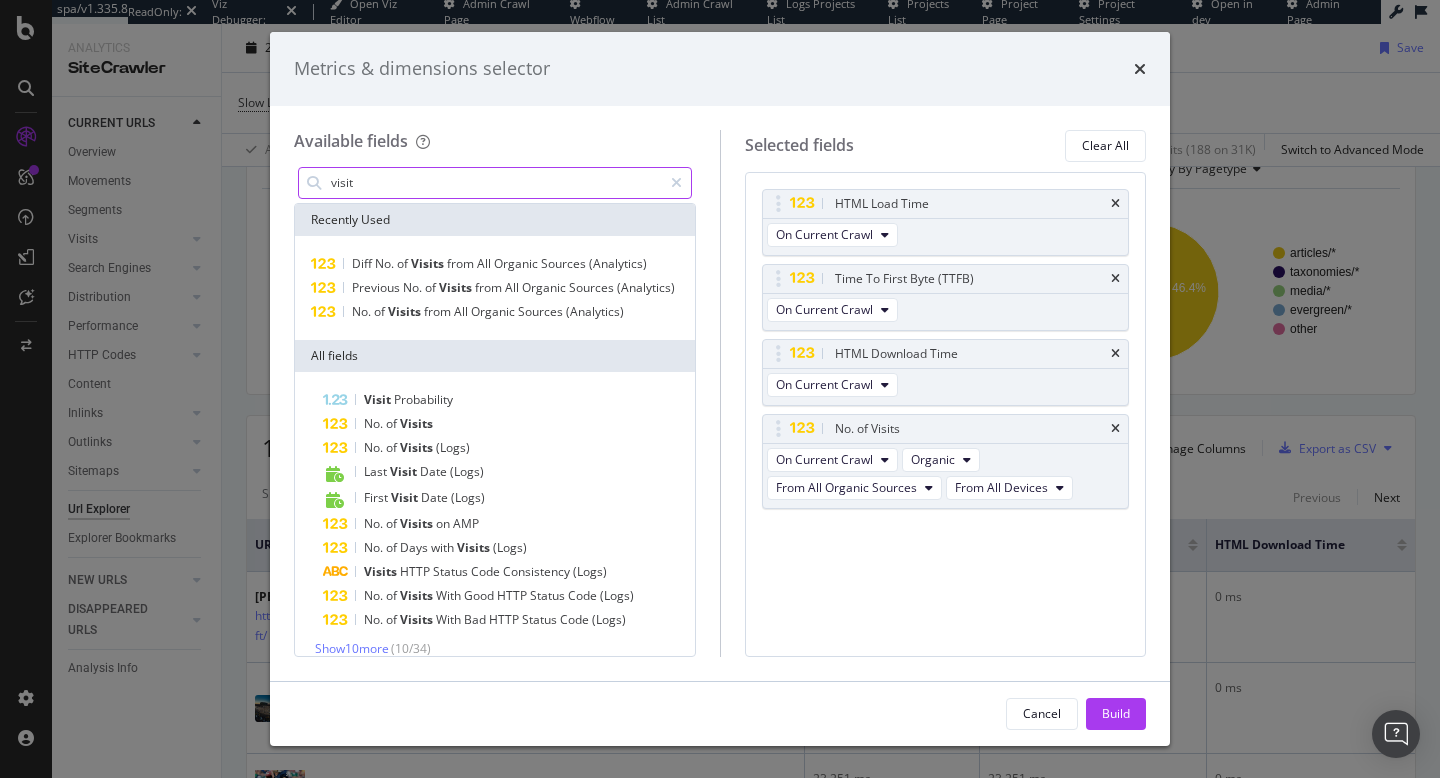 click on "visit" at bounding box center [495, 183] 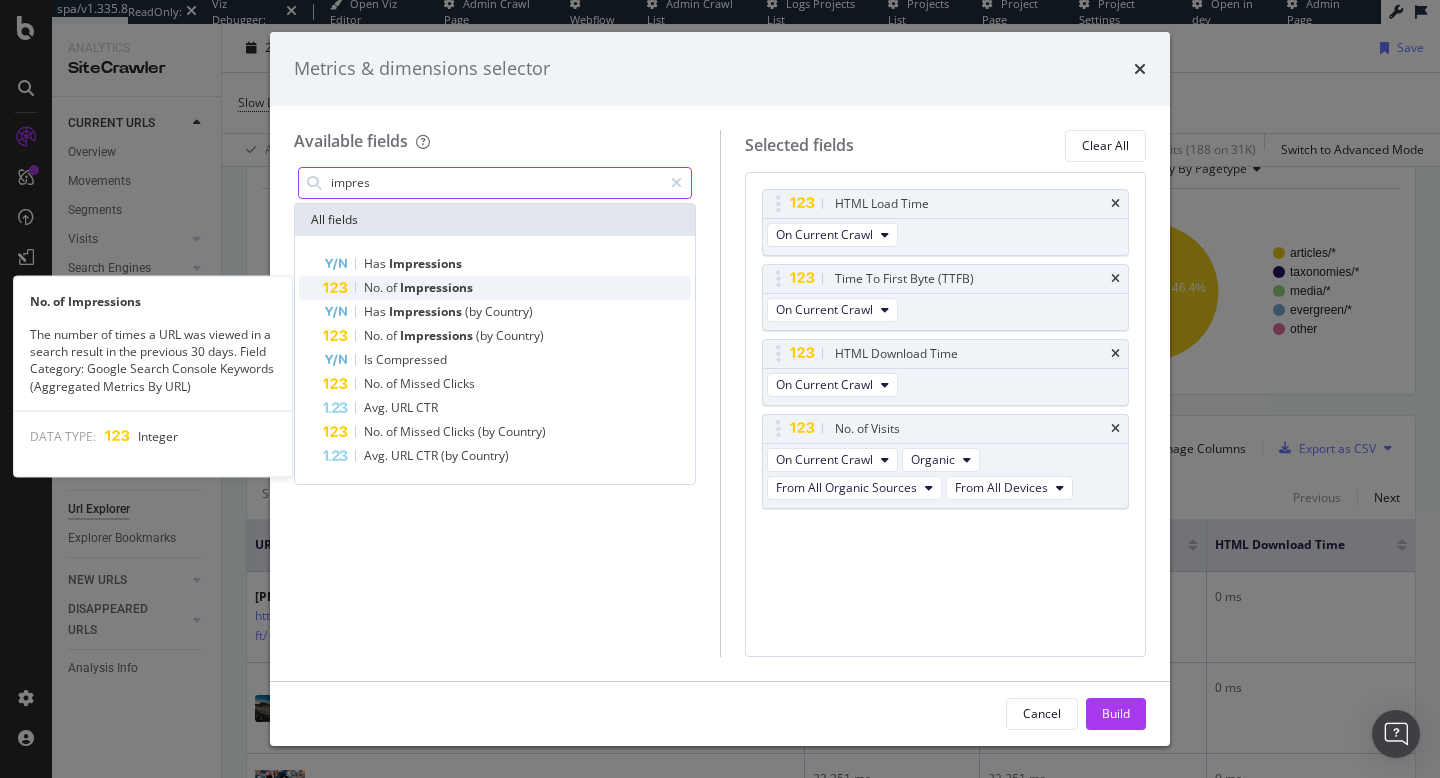 type on "impres" 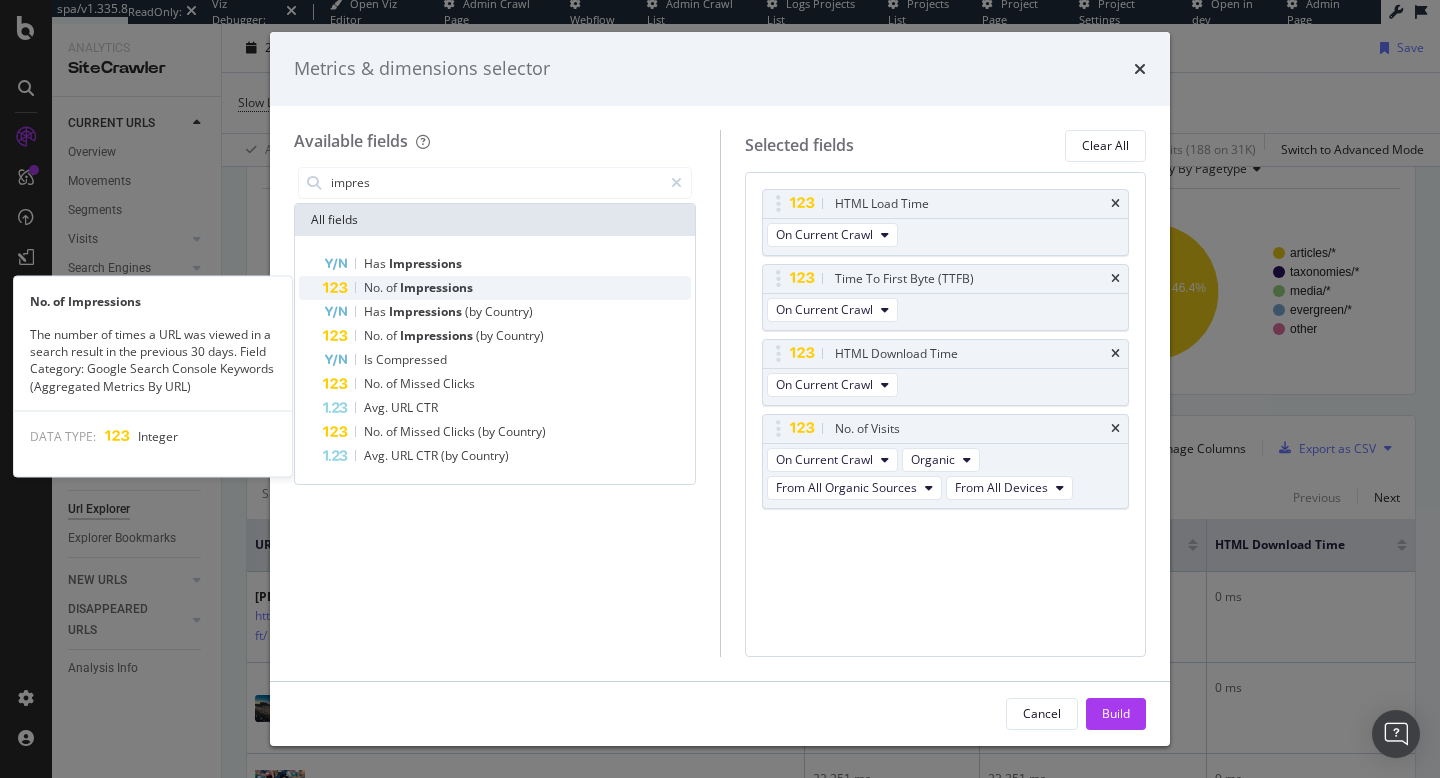 click on "Impressions" at bounding box center [436, 287] 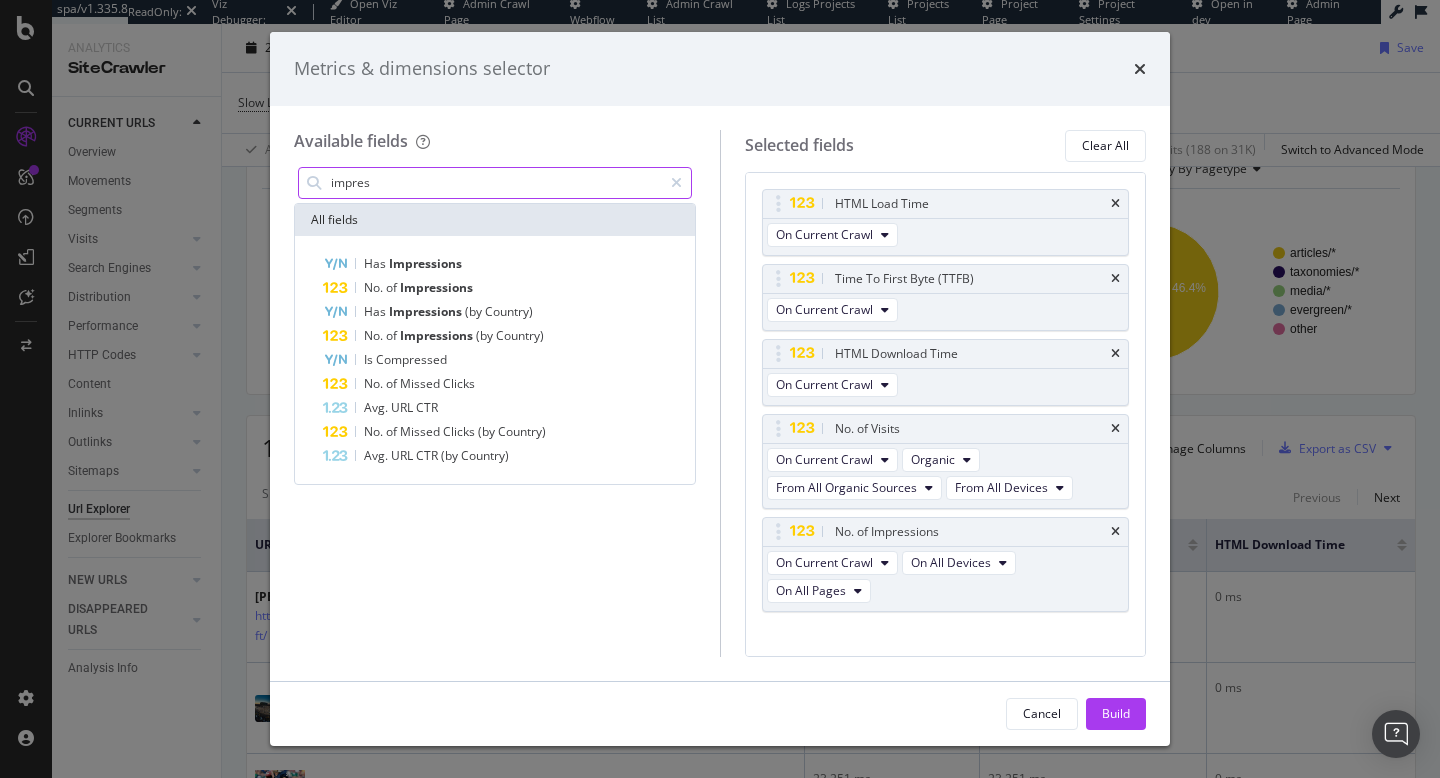 click on "impres" at bounding box center [495, 183] 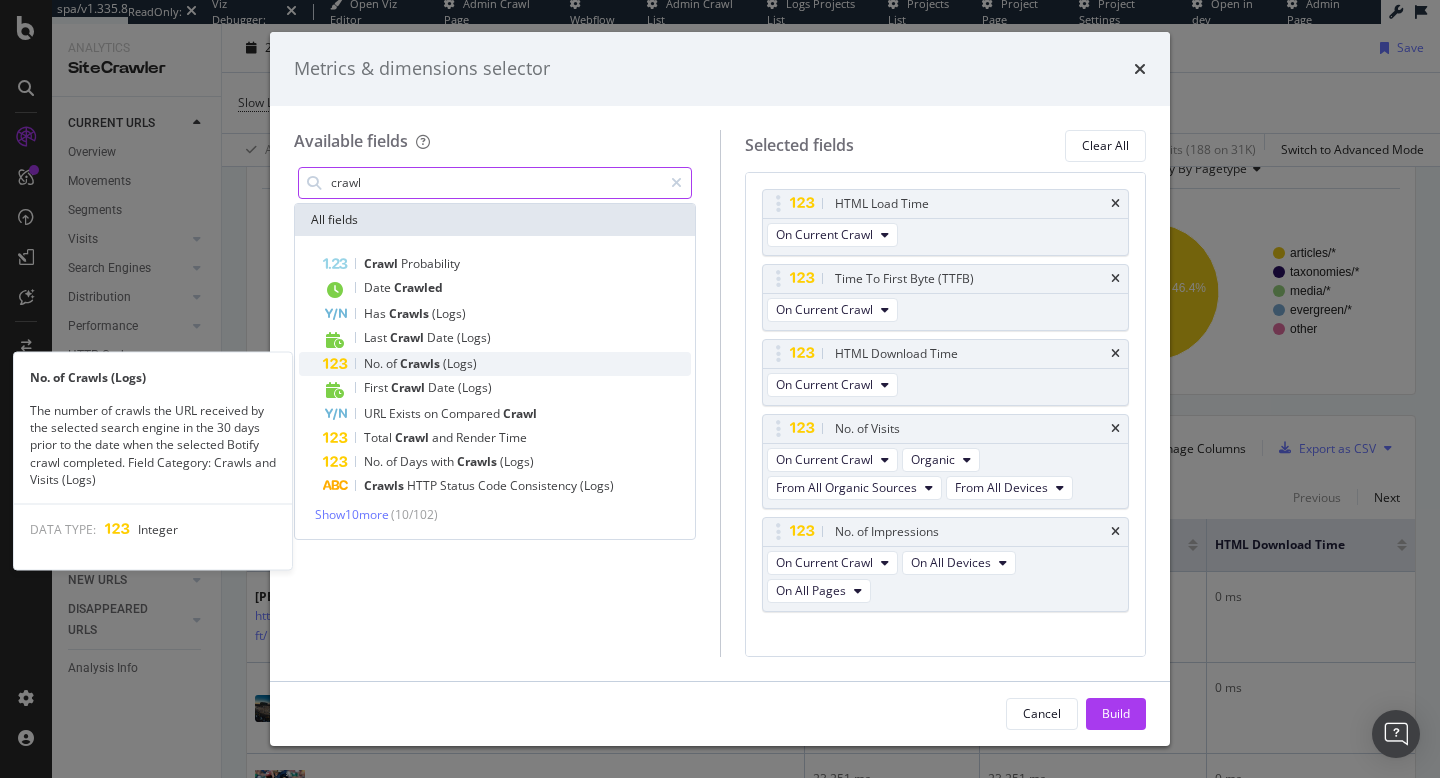 type on "crawl" 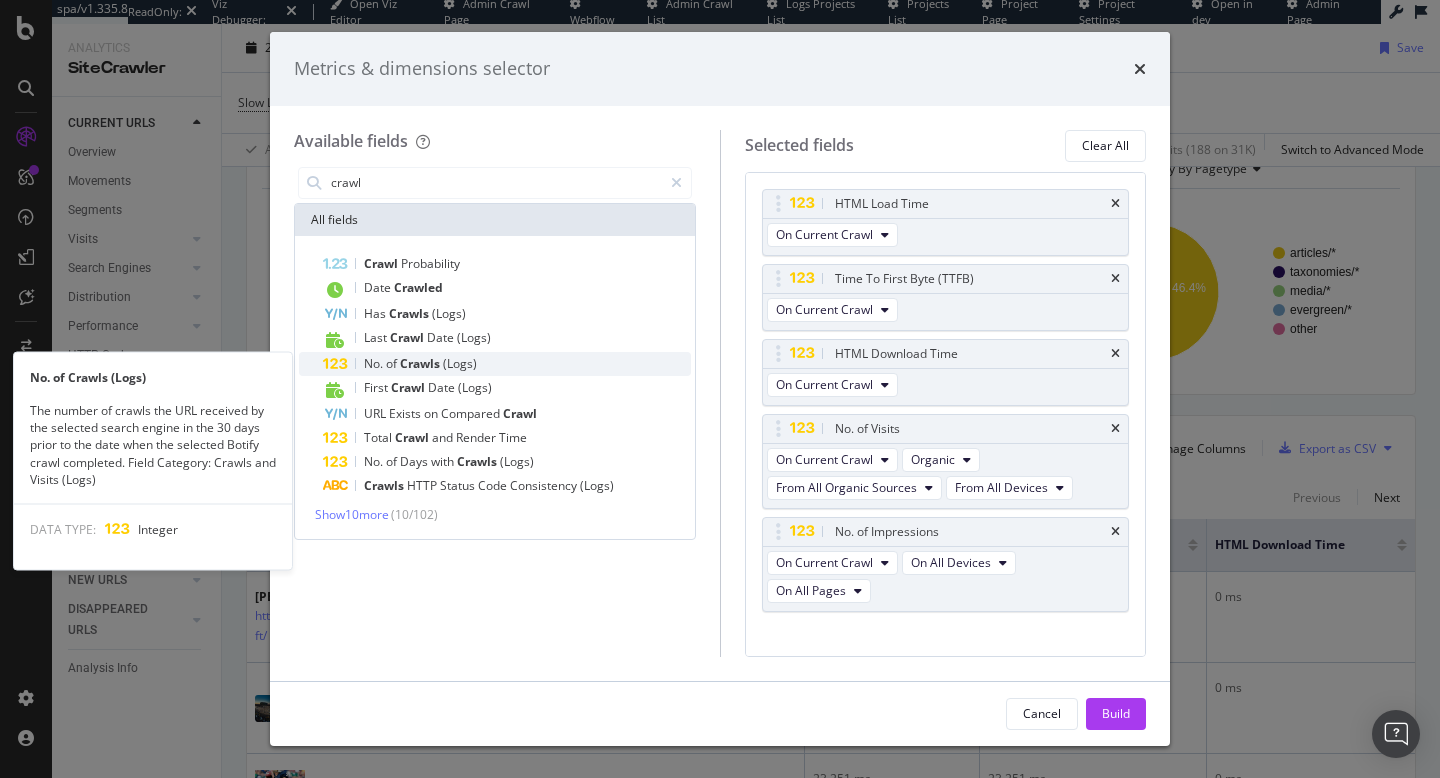 click on "(Logs)" at bounding box center [460, 363] 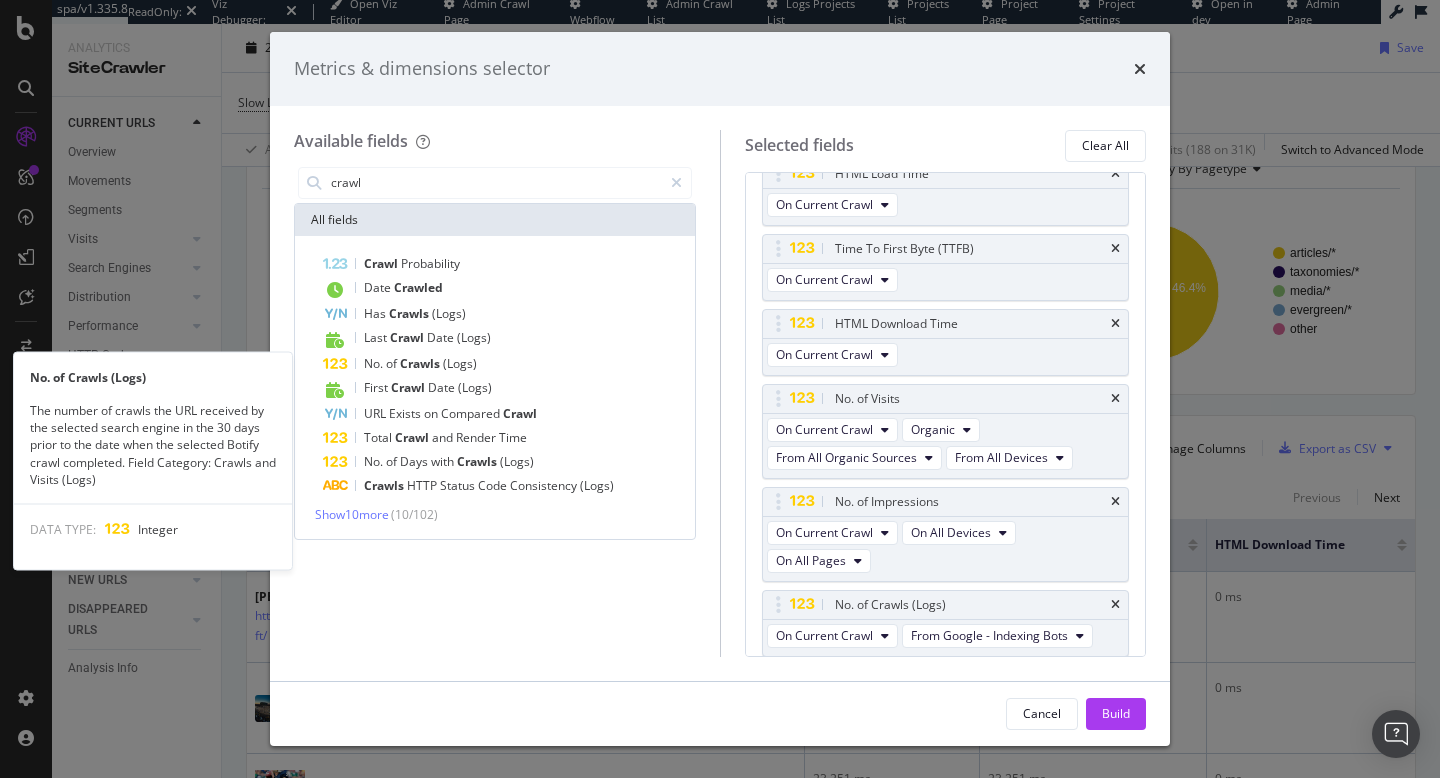 scroll, scrollTop: 30, scrollLeft: 0, axis: vertical 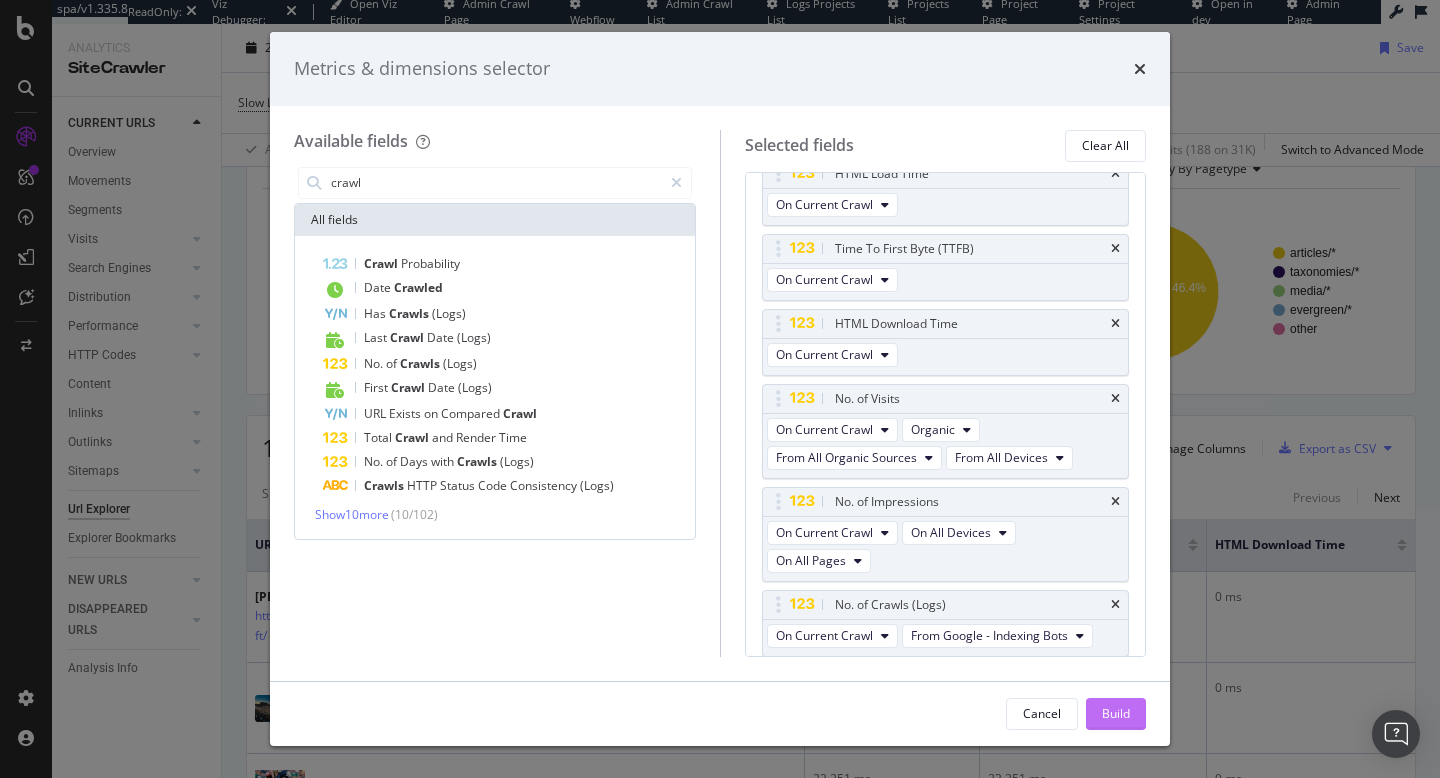 click on "Build" at bounding box center [1116, 713] 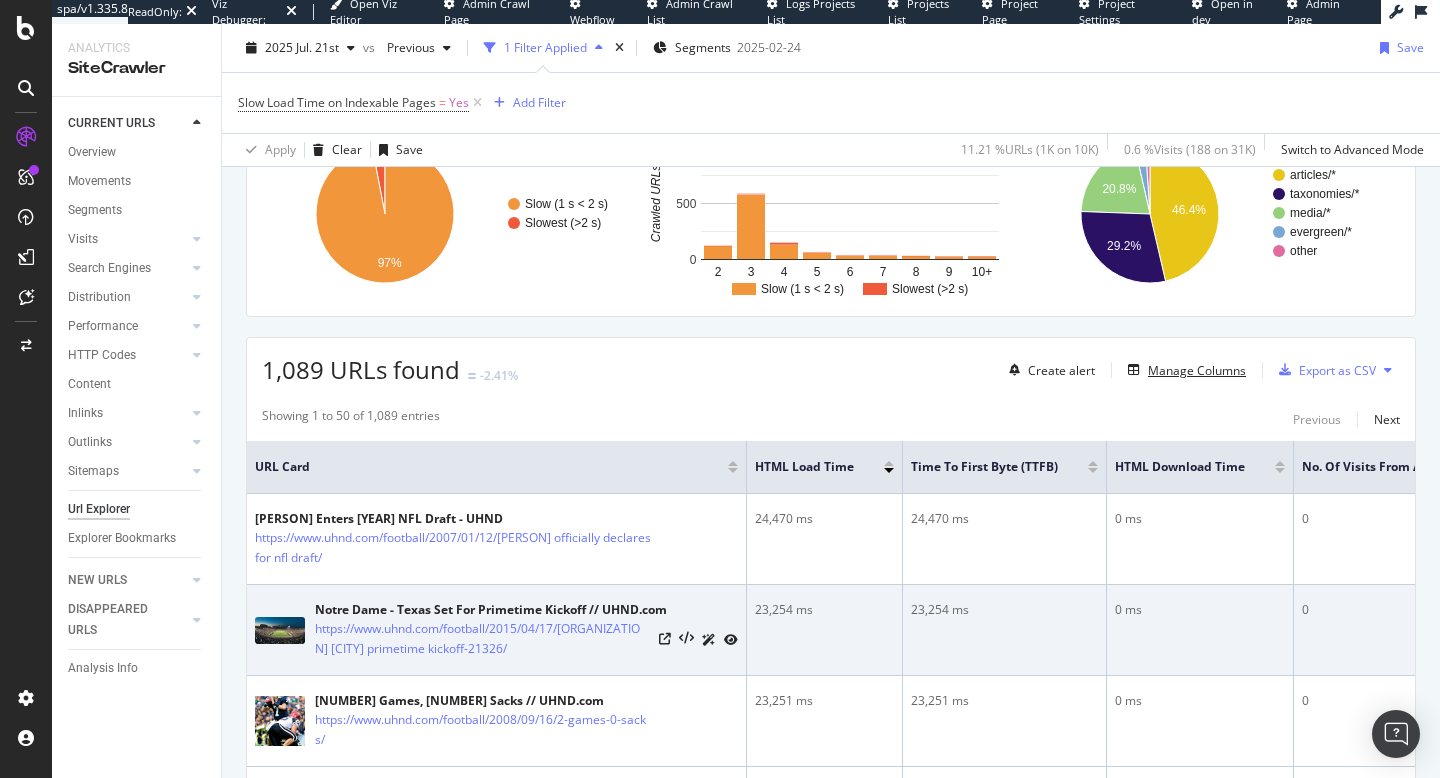 scroll, scrollTop: 196, scrollLeft: 0, axis: vertical 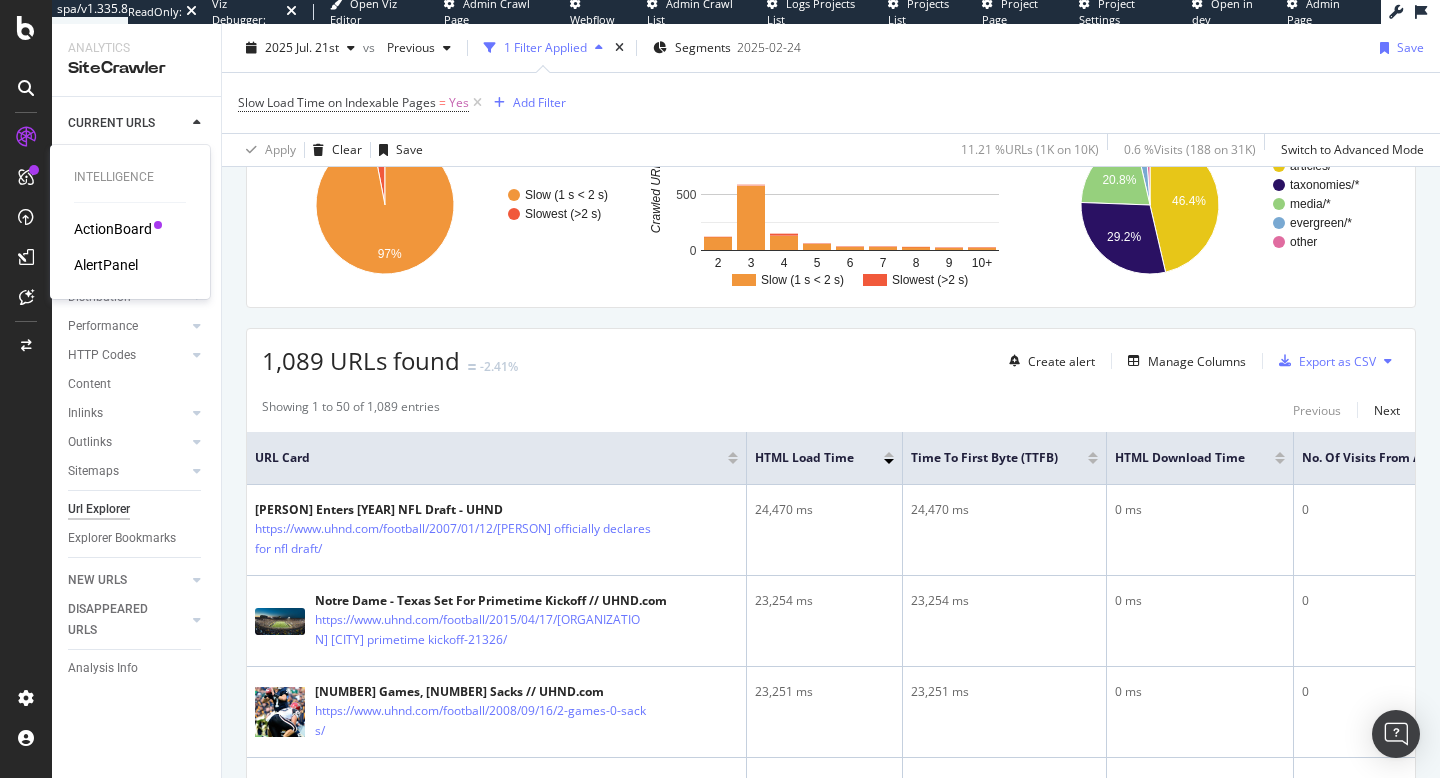 click on "ActionBoard" at bounding box center [113, 229] 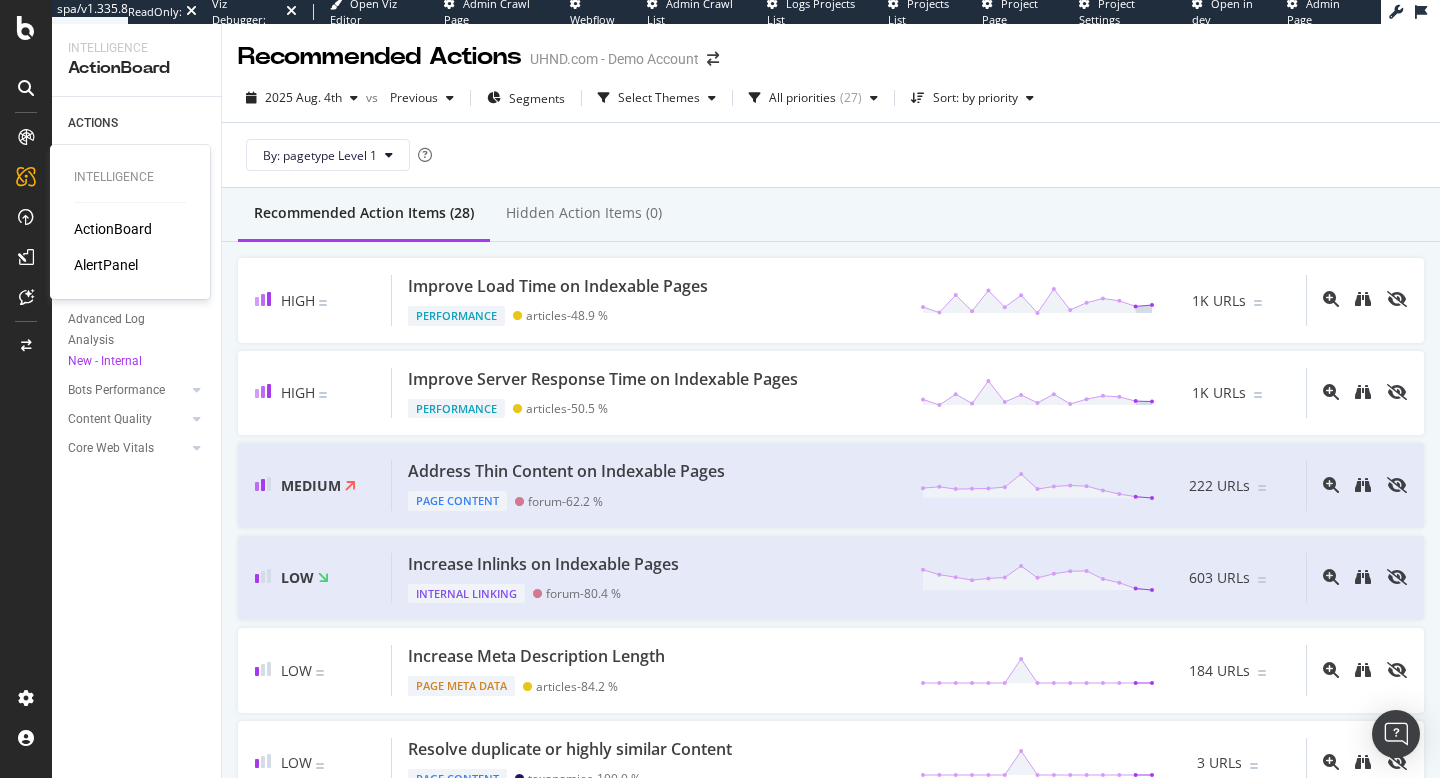 click on "AlertPanel" at bounding box center [106, 265] 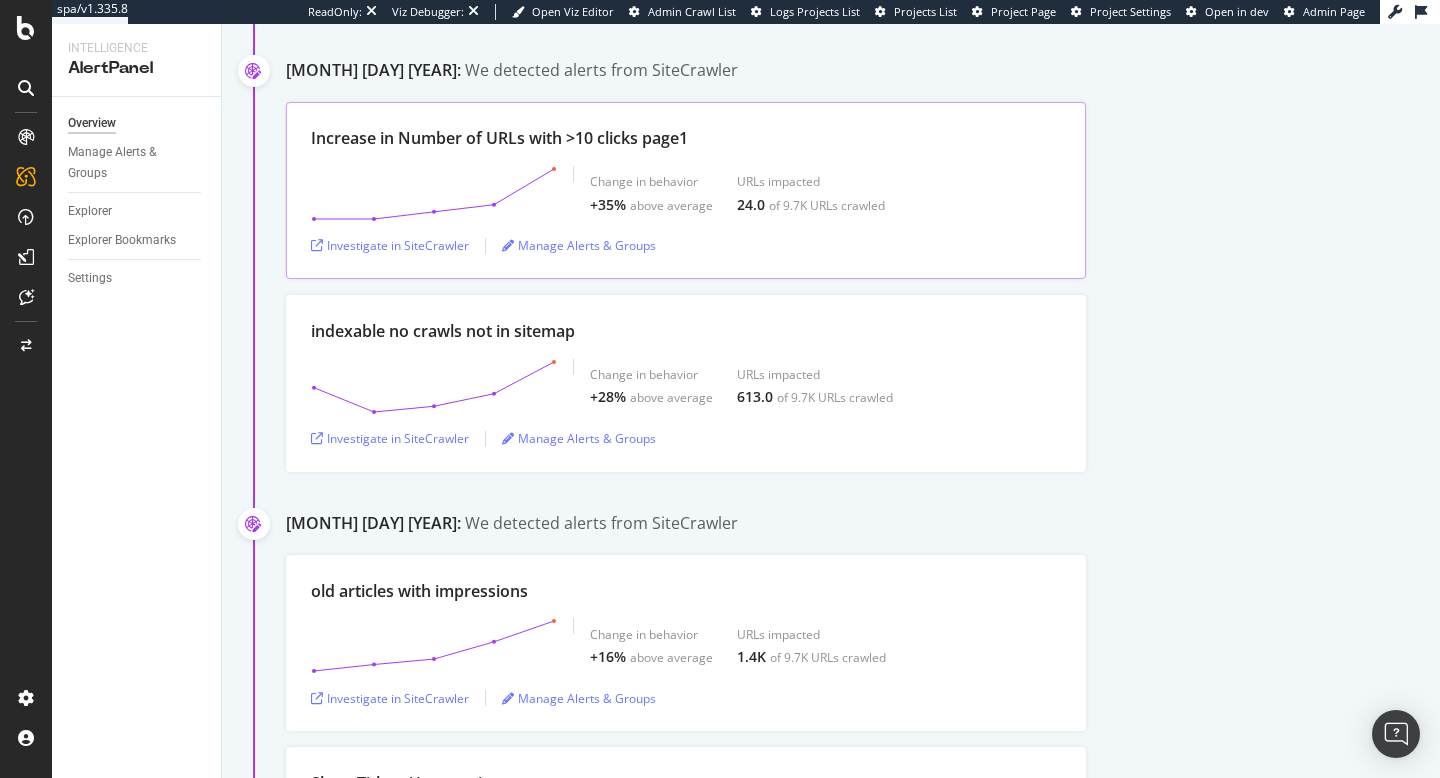 scroll, scrollTop: 499, scrollLeft: 0, axis: vertical 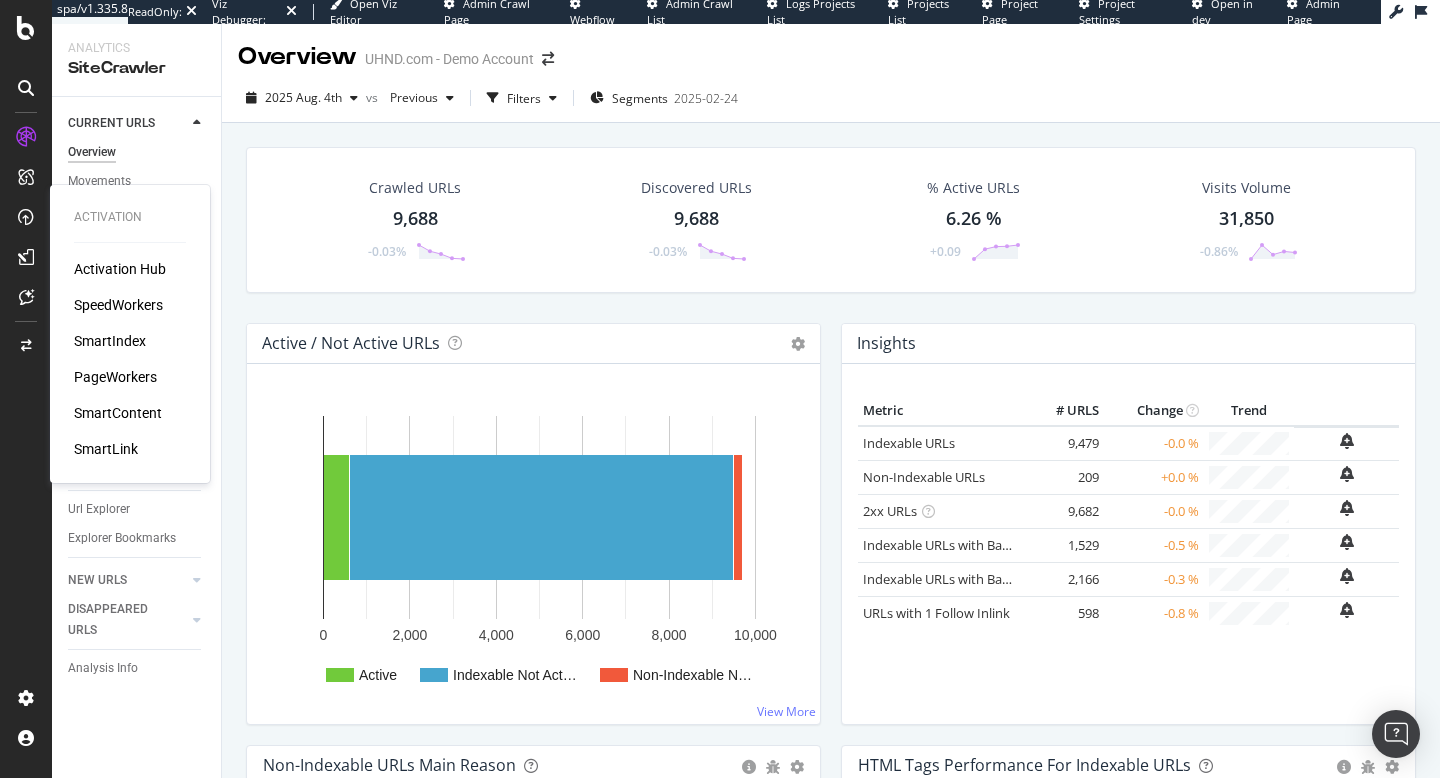 click on "SmartContent" at bounding box center [118, 413] 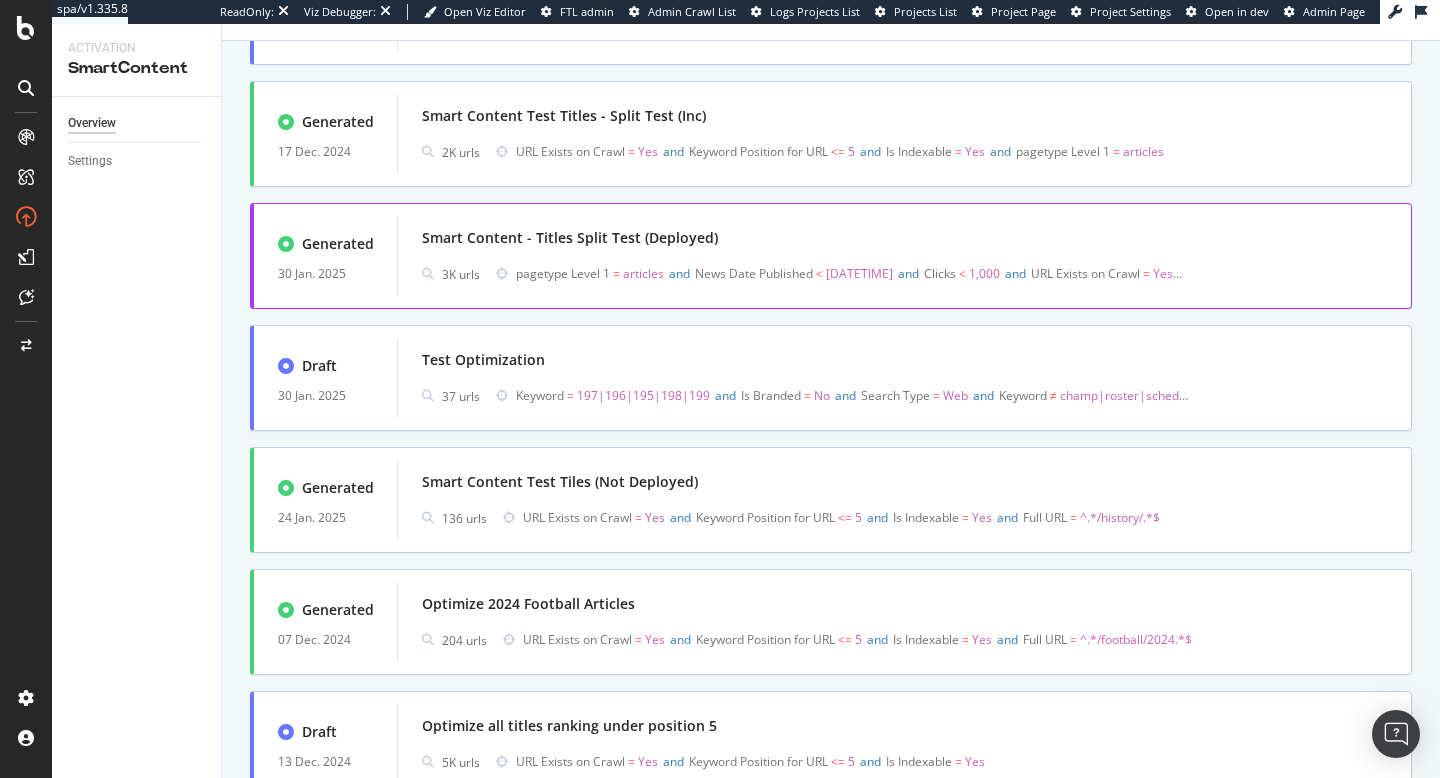 scroll, scrollTop: 689, scrollLeft: 0, axis: vertical 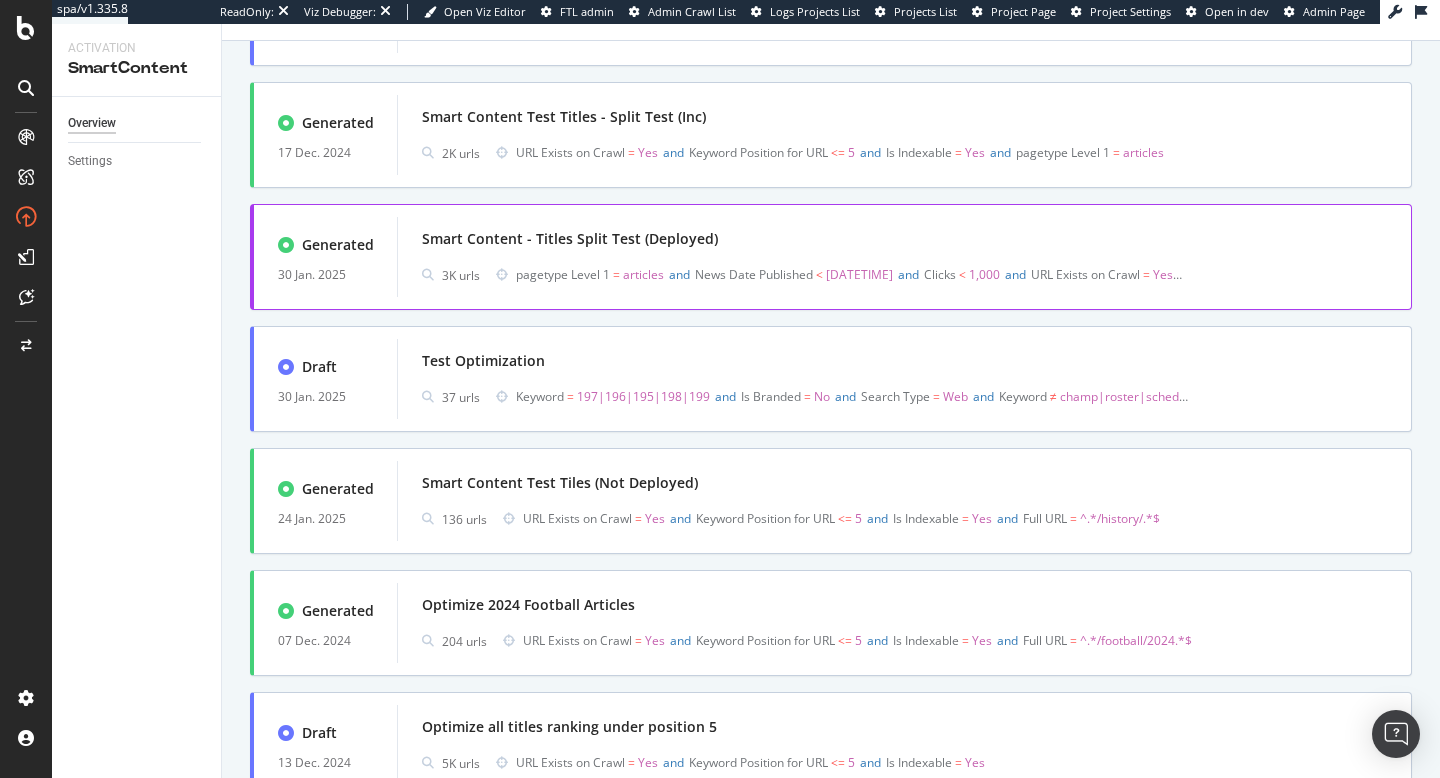 click on "Smart Content - Titles Split Test  (Deployed)" at bounding box center (570, 239) 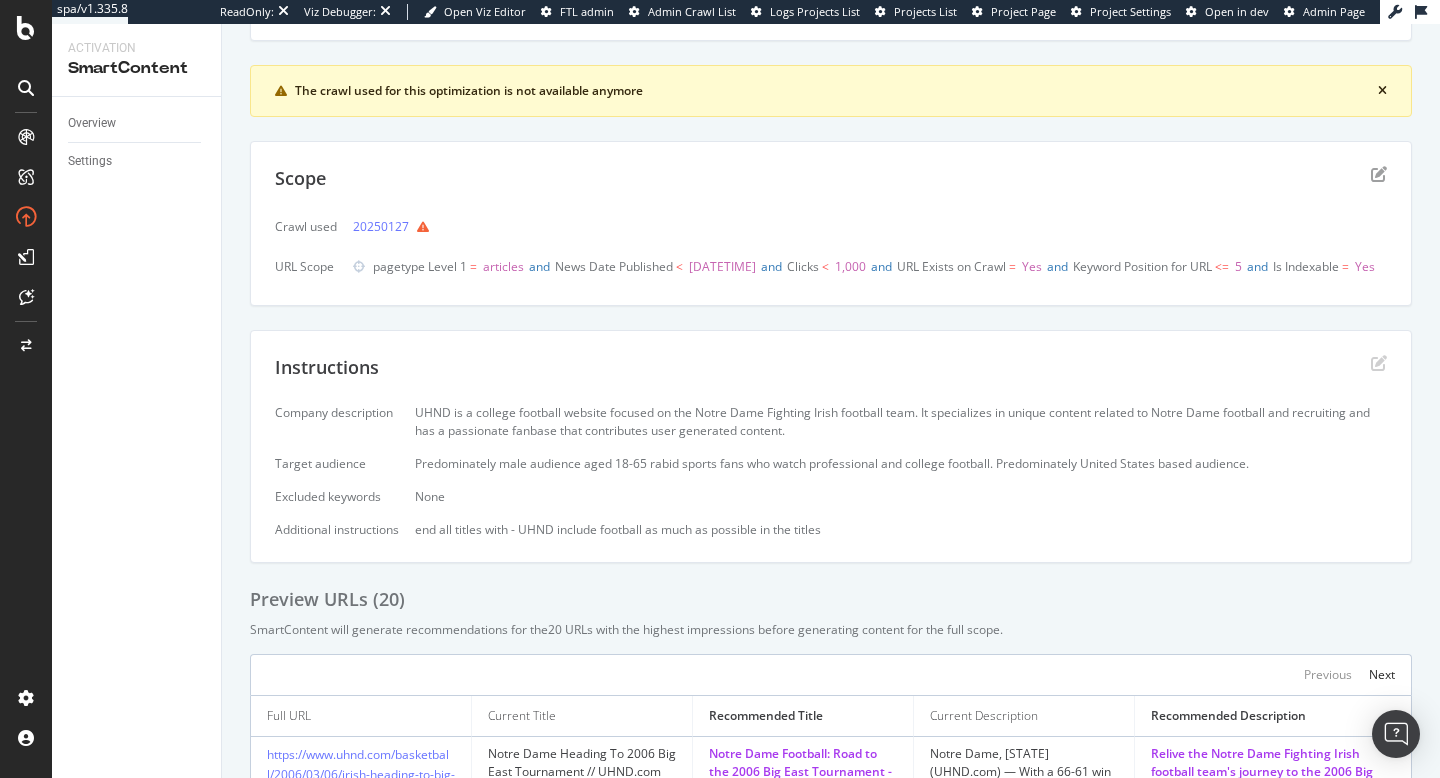scroll, scrollTop: 359, scrollLeft: 0, axis: vertical 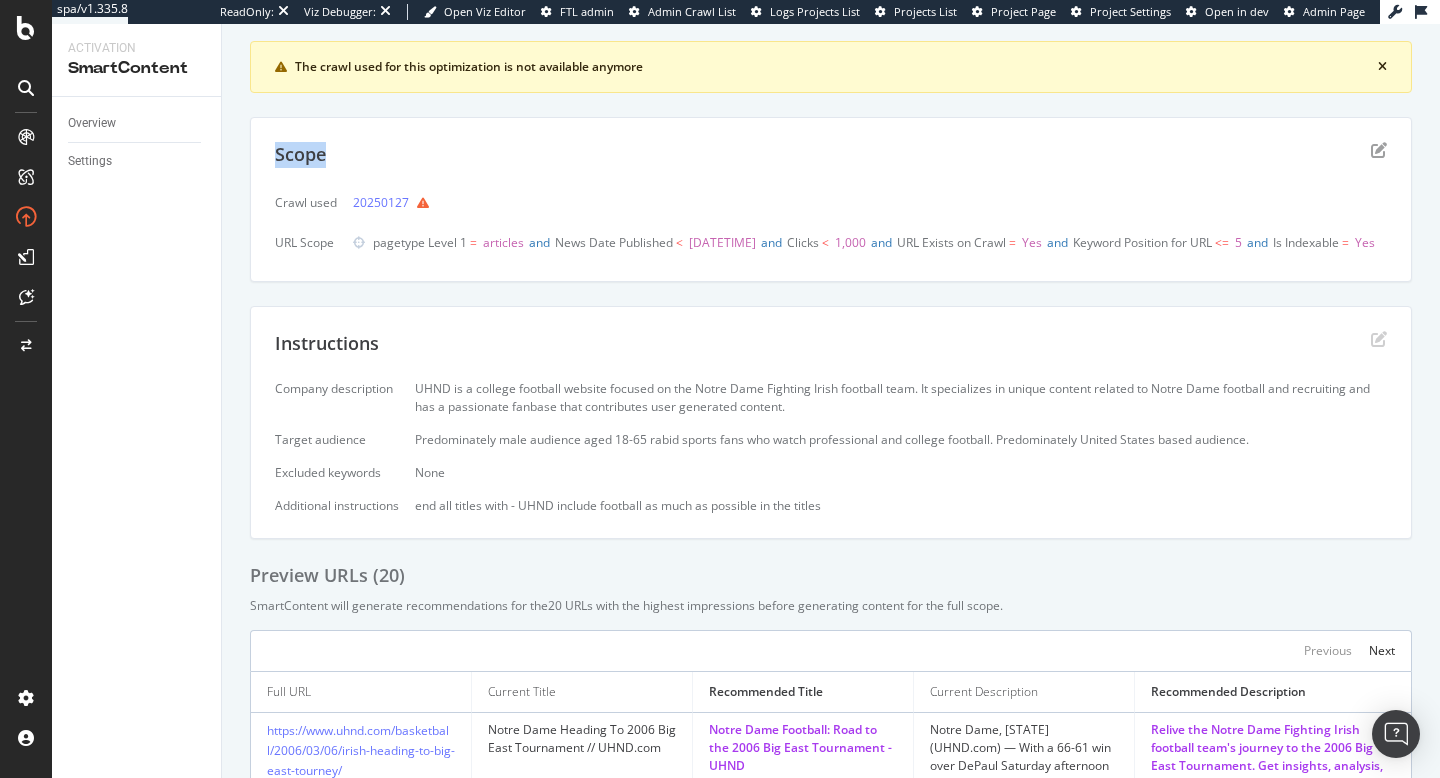 drag, startPoint x: 272, startPoint y: 155, endPoint x: 345, endPoint y: 157, distance: 73.02739 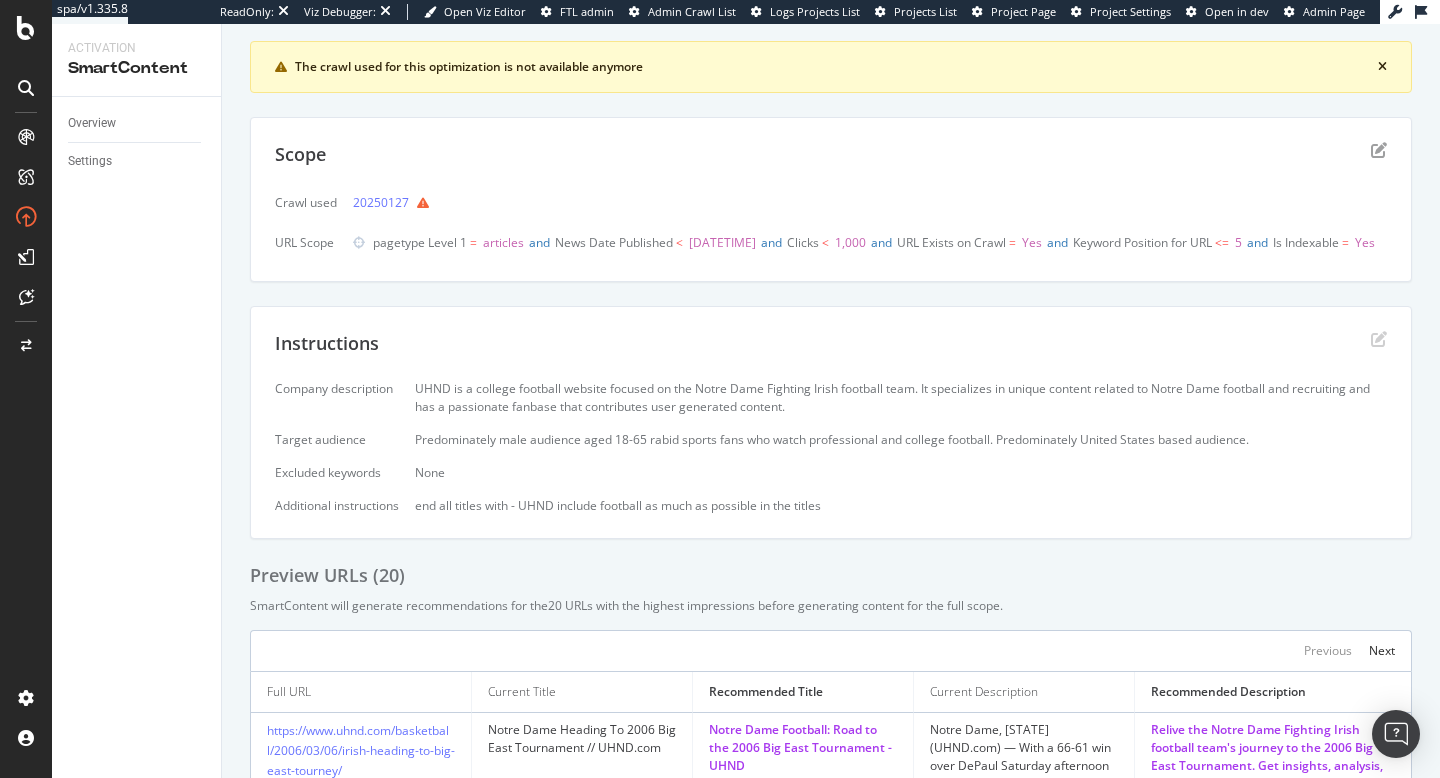 click on "articles" at bounding box center [503, 242] 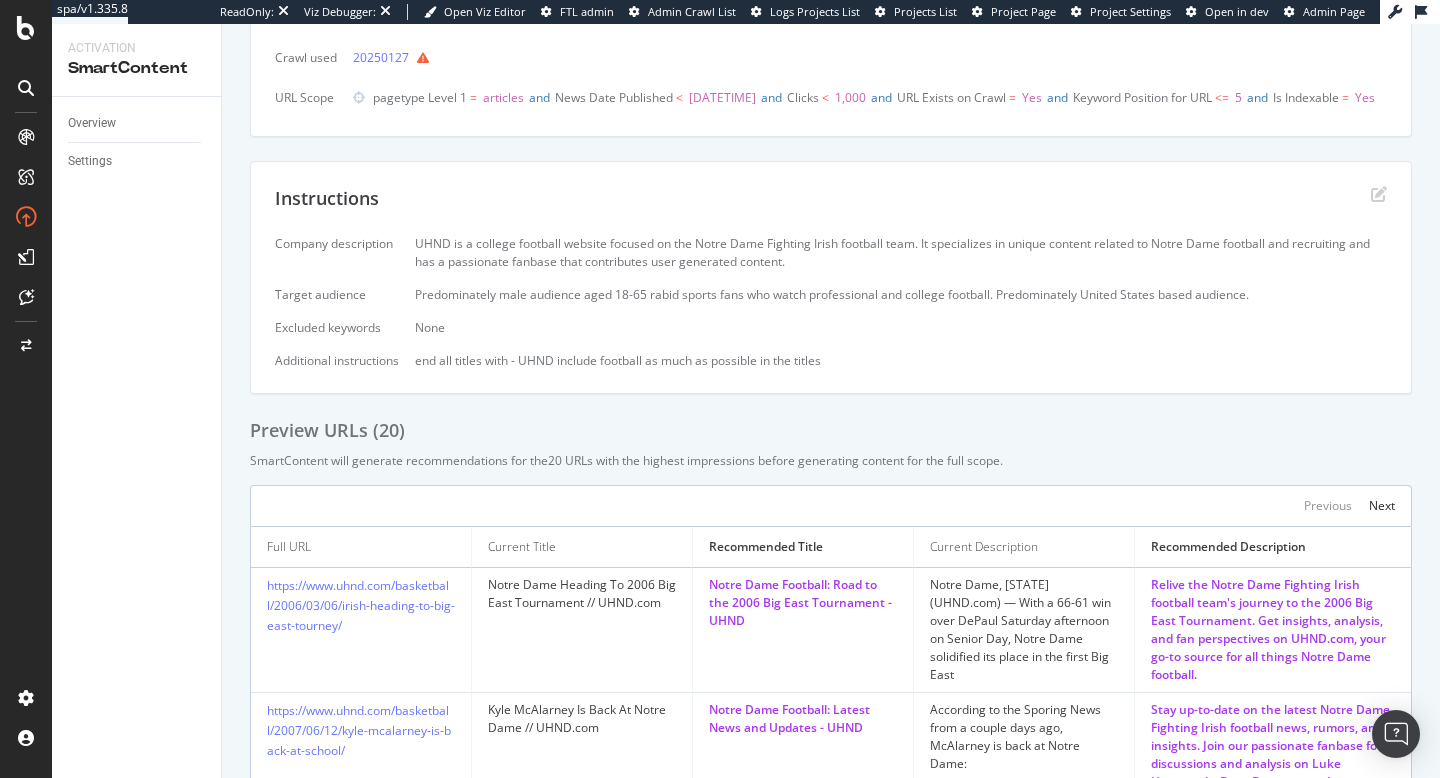 scroll, scrollTop: 505, scrollLeft: 0, axis: vertical 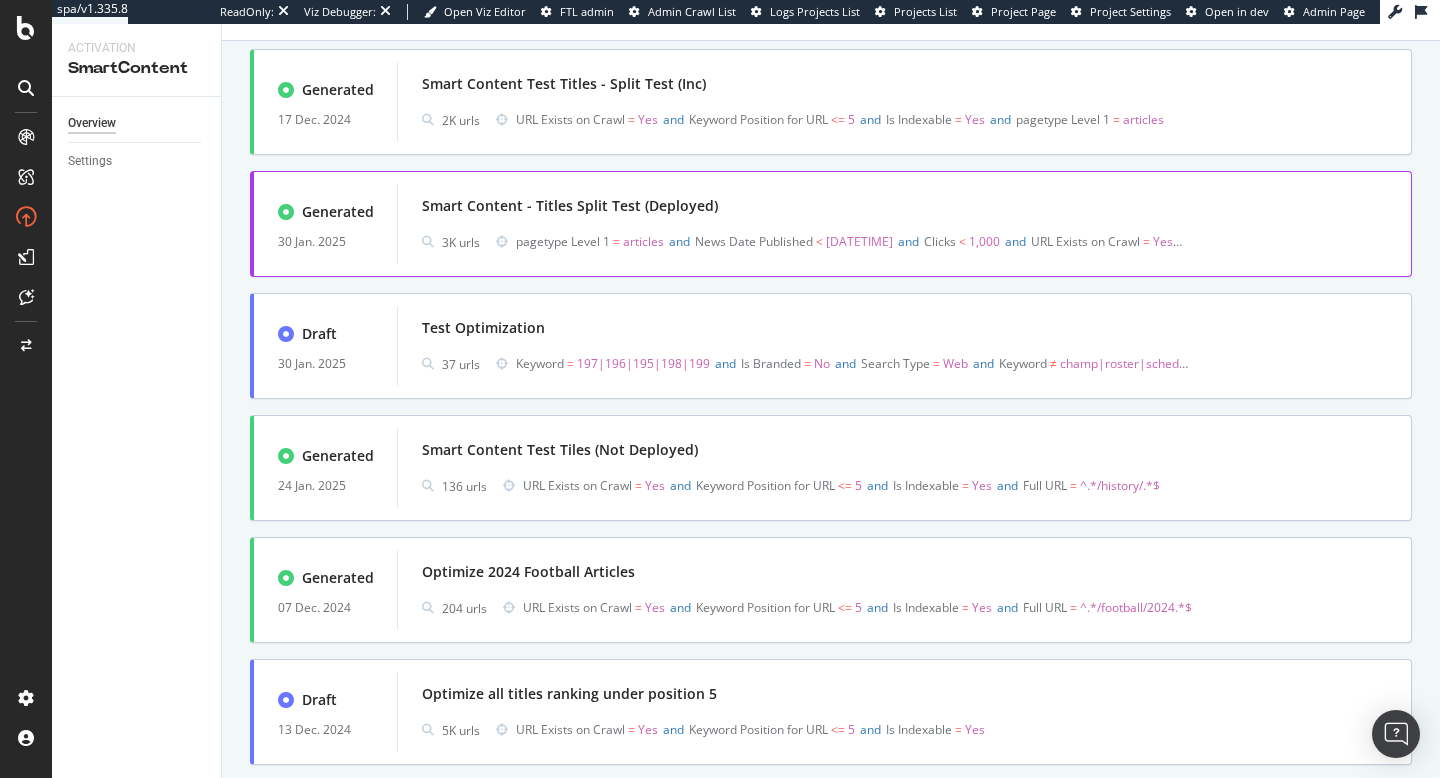 click on "Smart Content - Titles Split Test  (Deployed)" at bounding box center [904, 206] 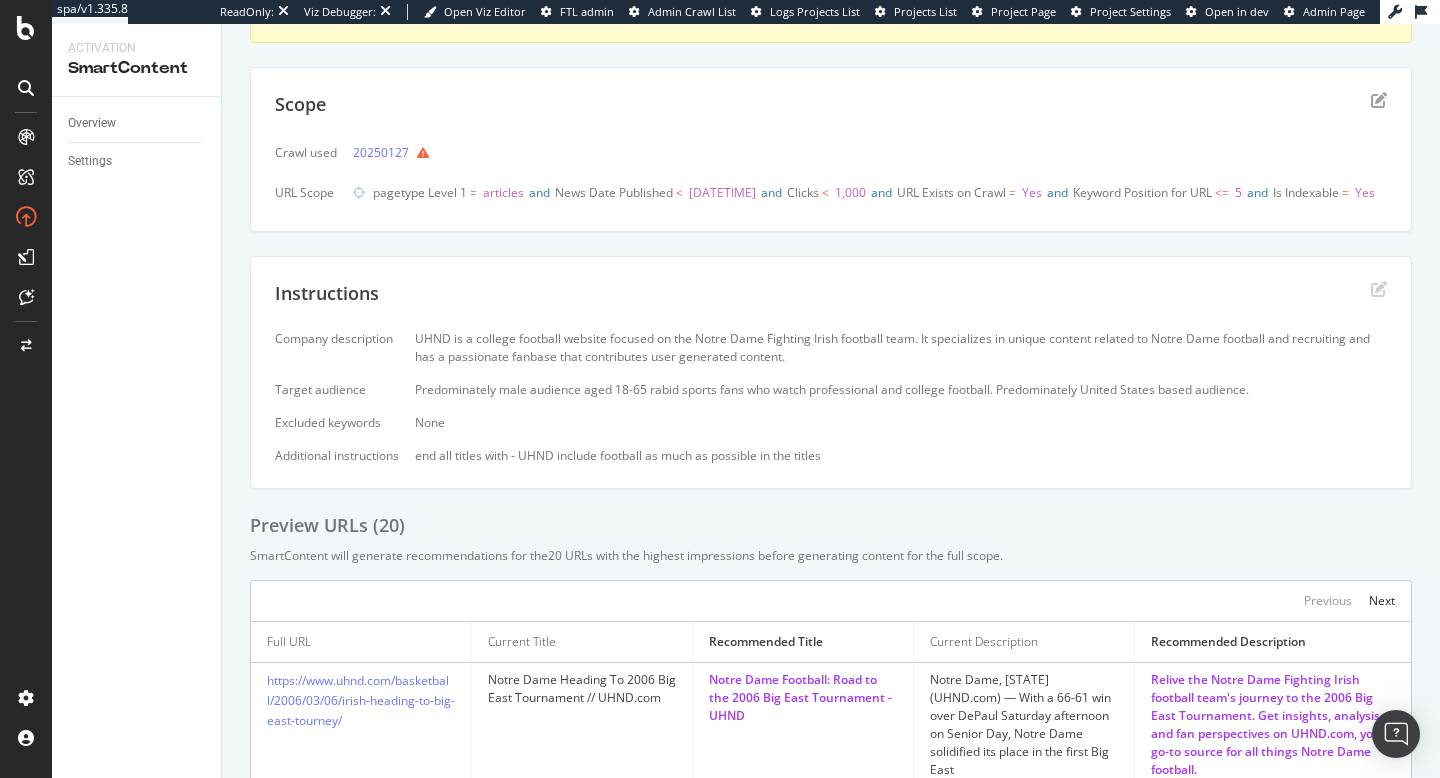 scroll, scrollTop: 411, scrollLeft: 0, axis: vertical 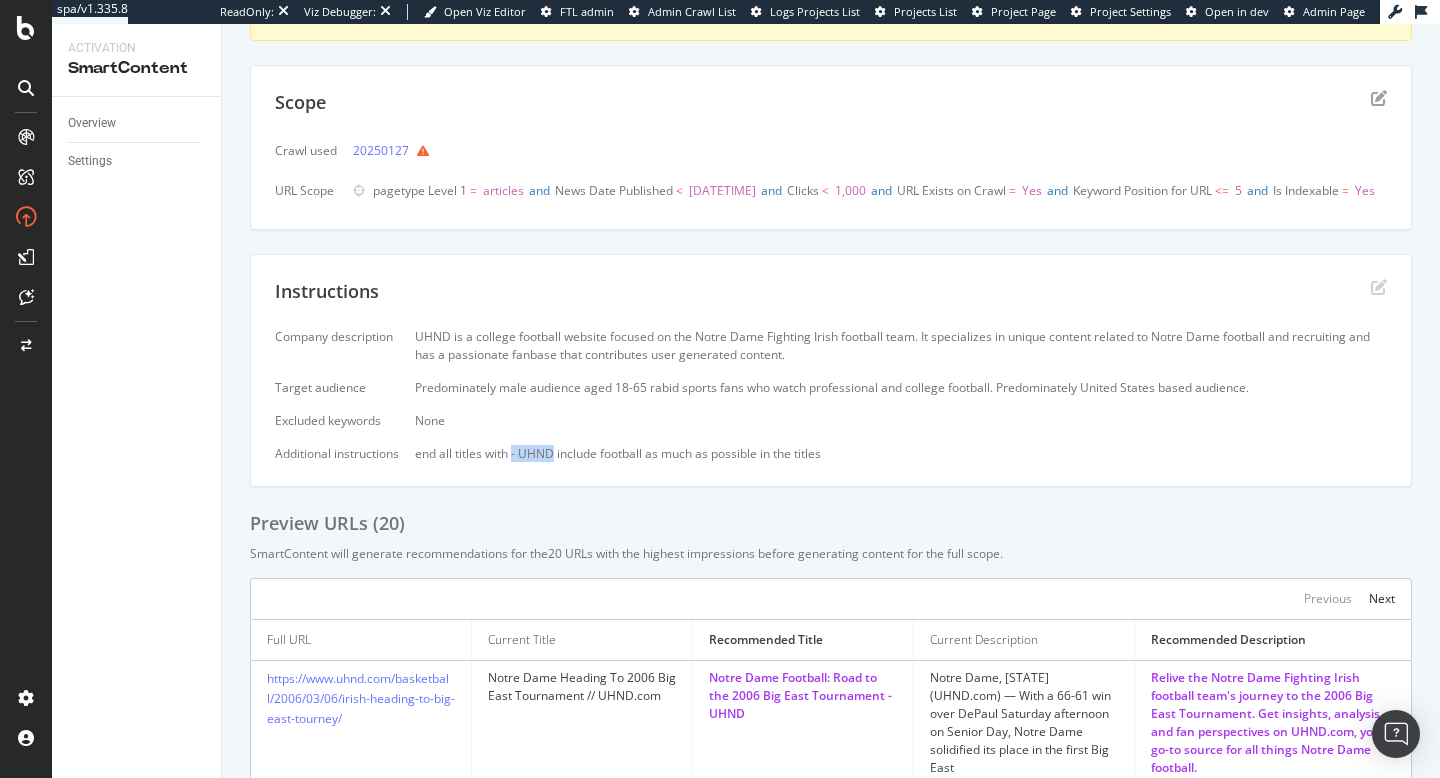 drag, startPoint x: 514, startPoint y: 481, endPoint x: 556, endPoint y: 480, distance: 42.0119 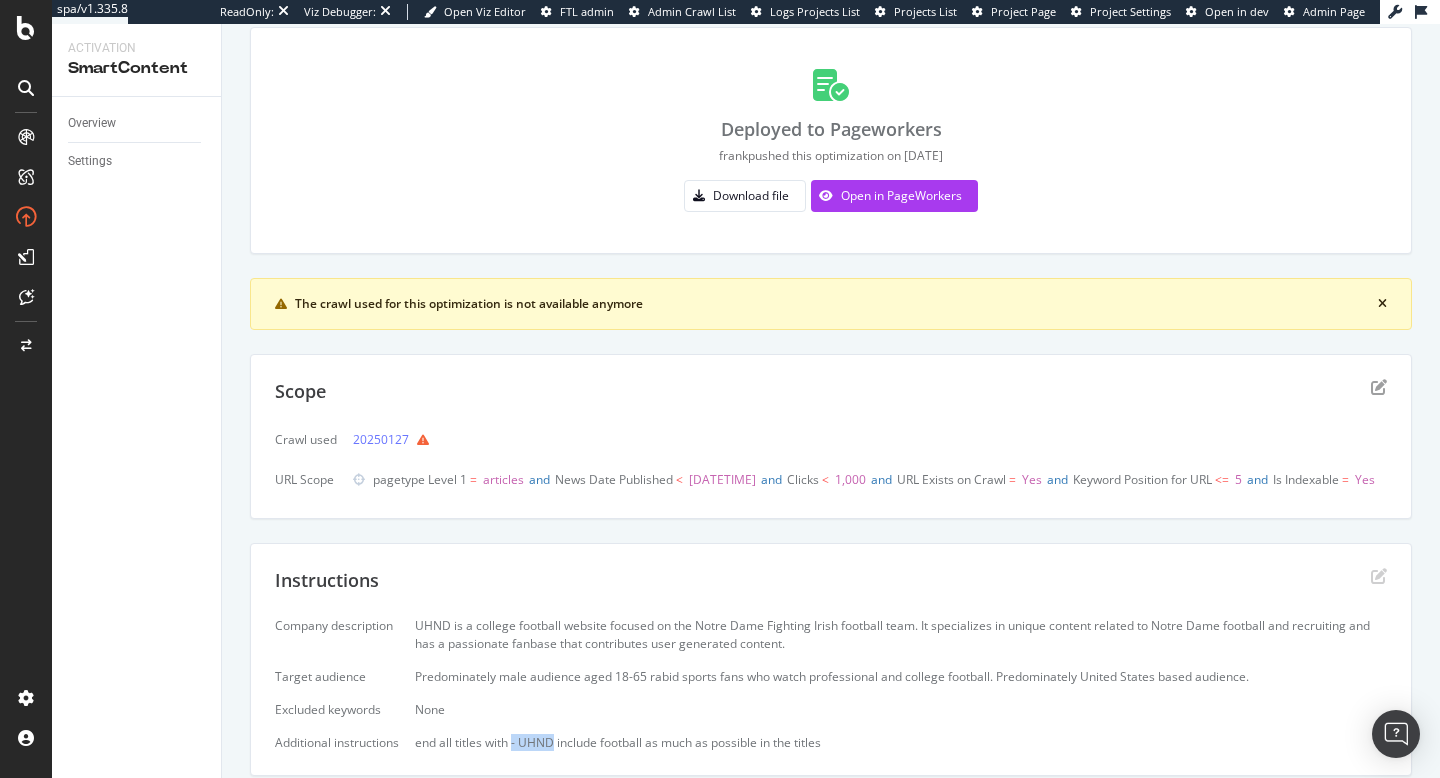scroll, scrollTop: 119, scrollLeft: 0, axis: vertical 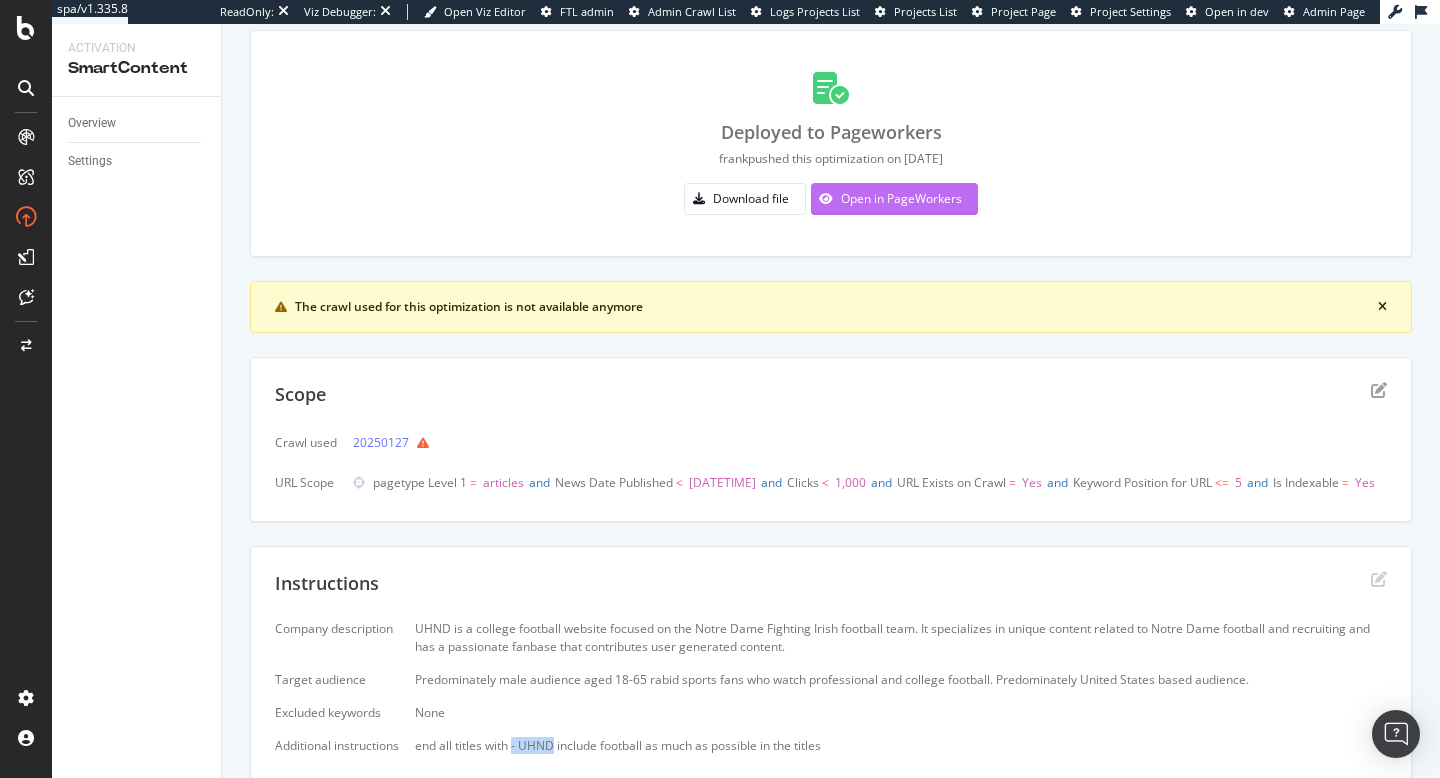 click on "Open in PageWorkers" at bounding box center [901, 198] 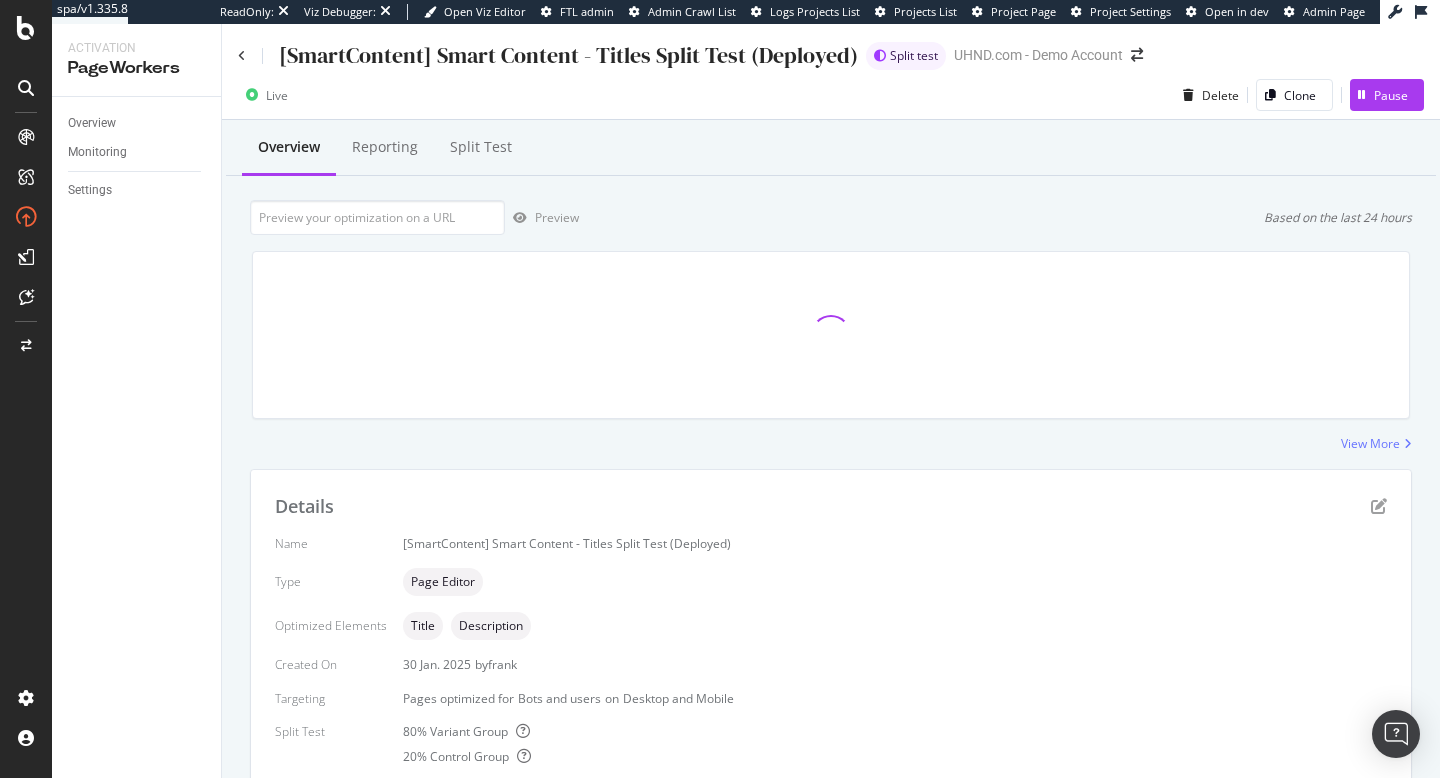 scroll, scrollTop: 426, scrollLeft: 0, axis: vertical 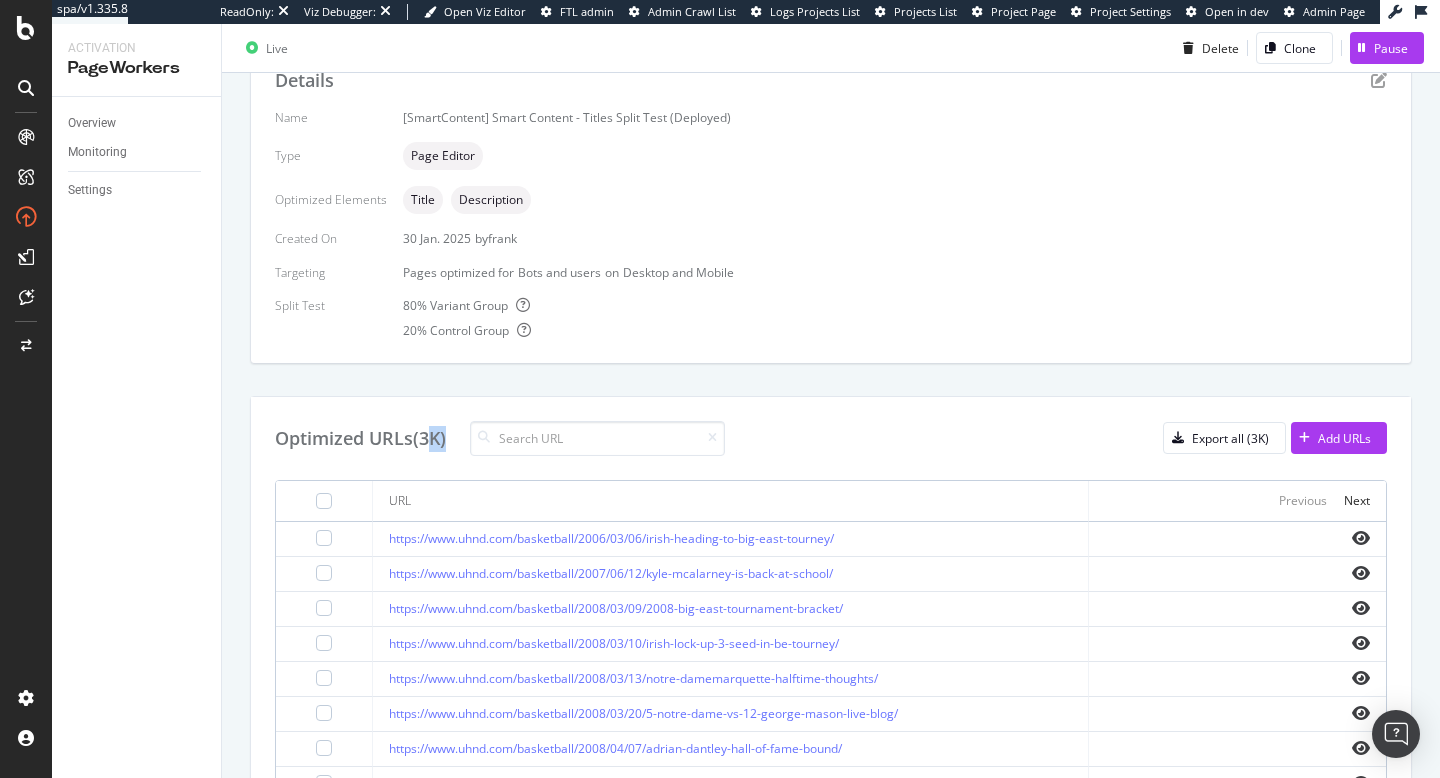 drag, startPoint x: 430, startPoint y: 435, endPoint x: 447, endPoint y: 439, distance: 17.464249 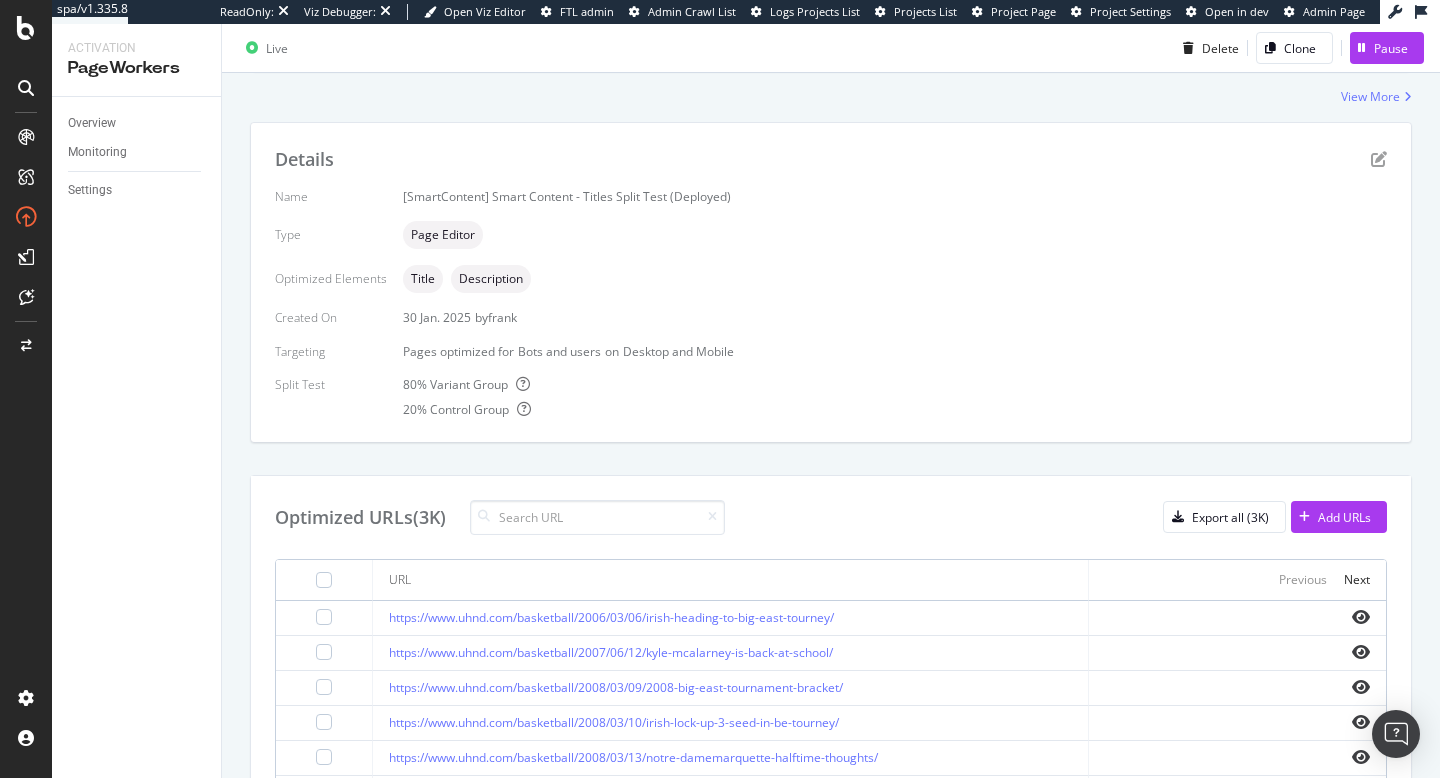 scroll, scrollTop: 348, scrollLeft: 0, axis: vertical 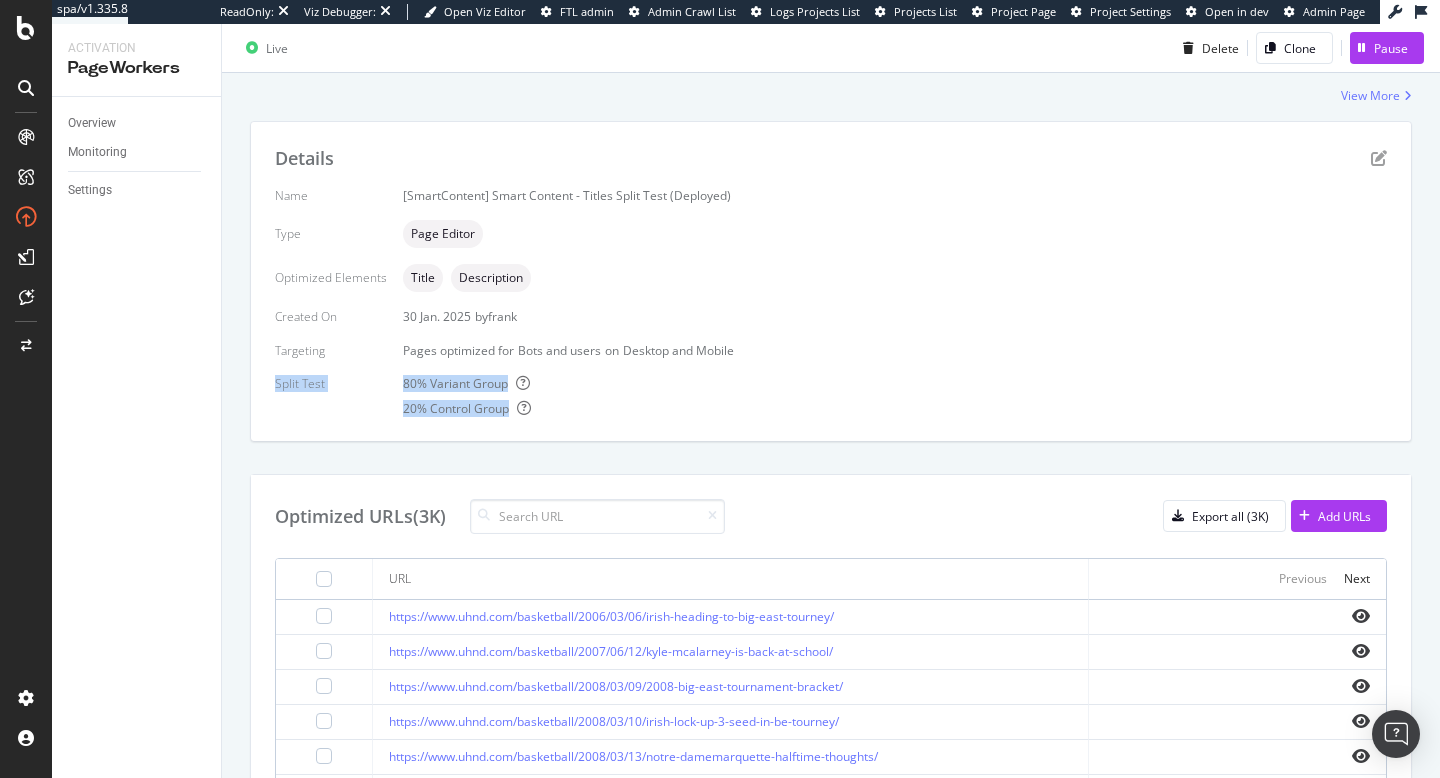 drag, startPoint x: 268, startPoint y: 387, endPoint x: 543, endPoint y: 418, distance: 276.74176 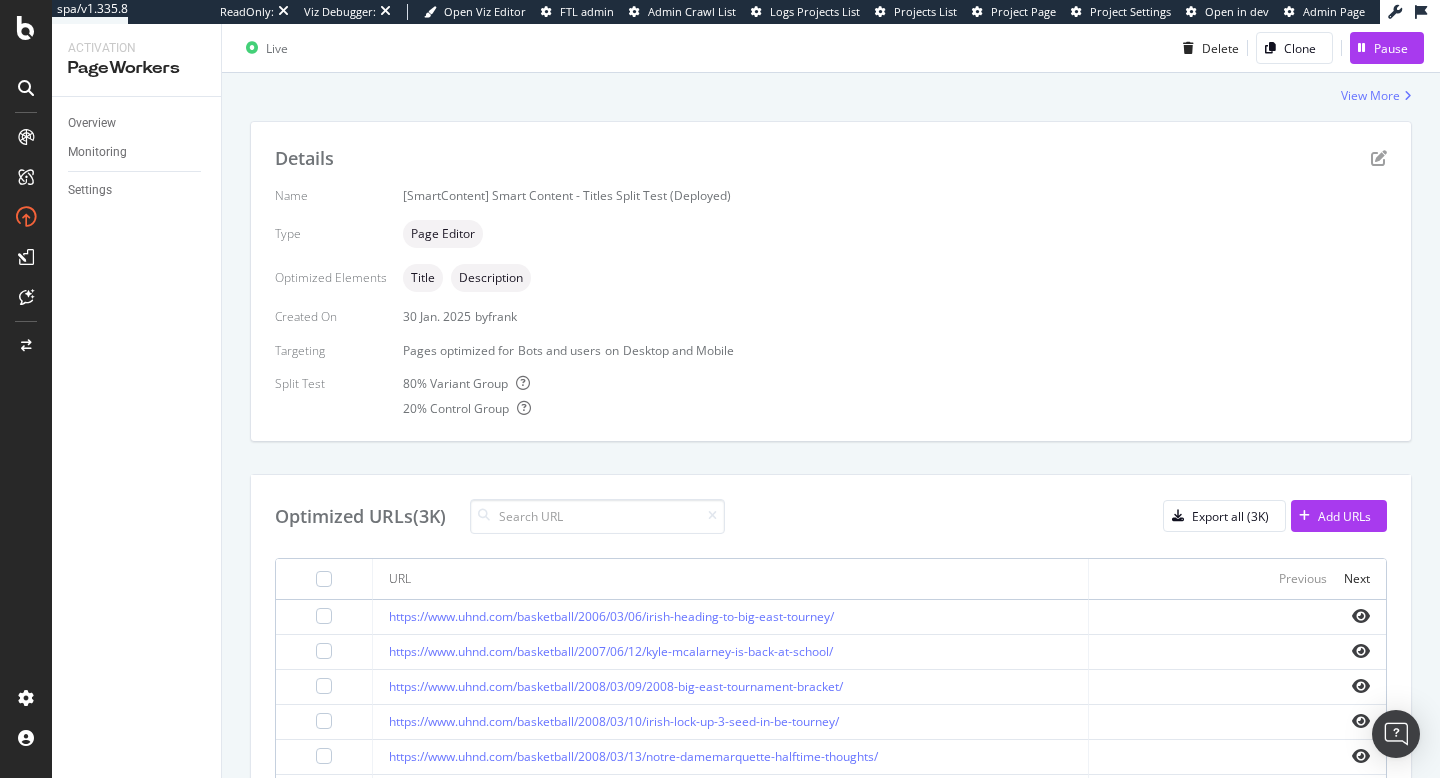click on "20 % Control Group" at bounding box center [895, 408] 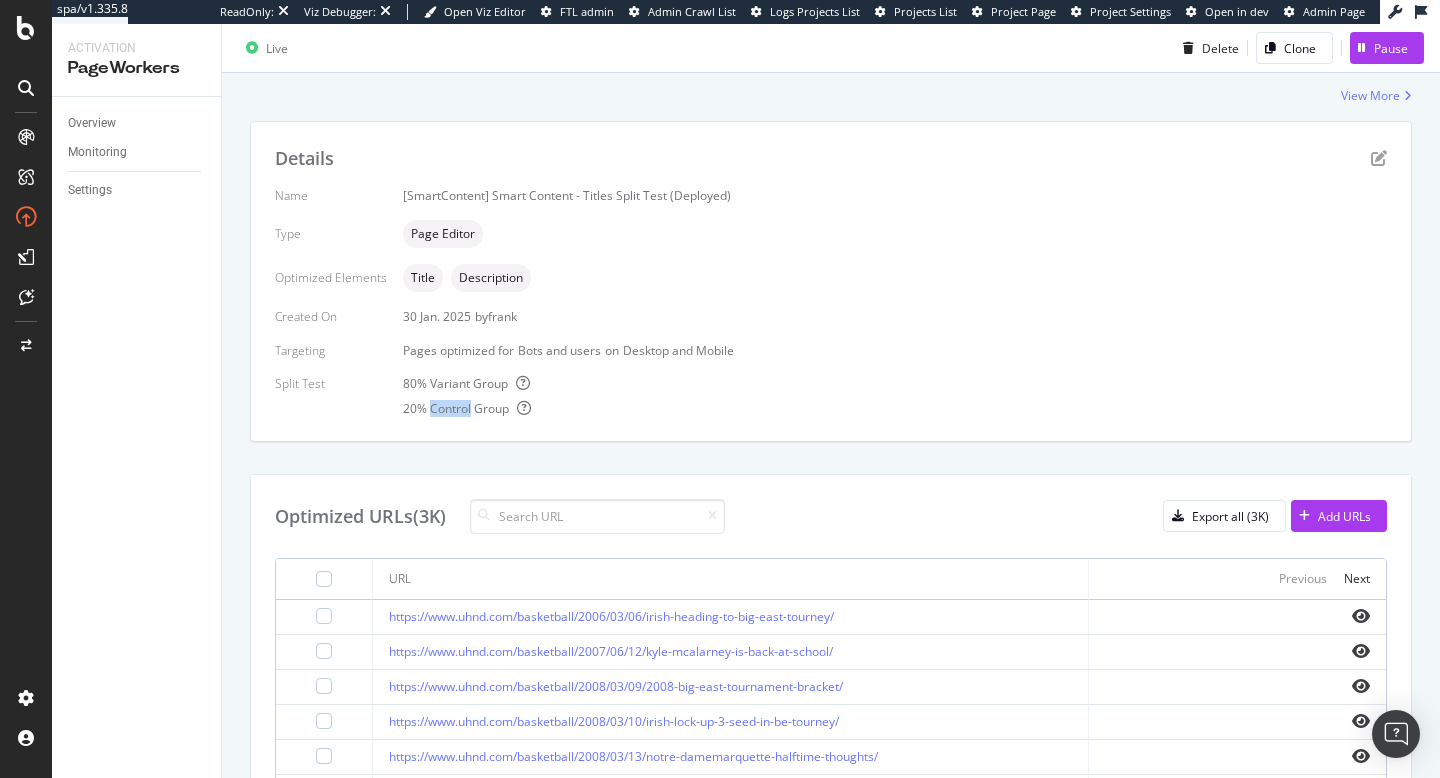 click on "20 % Control Group" at bounding box center [895, 408] 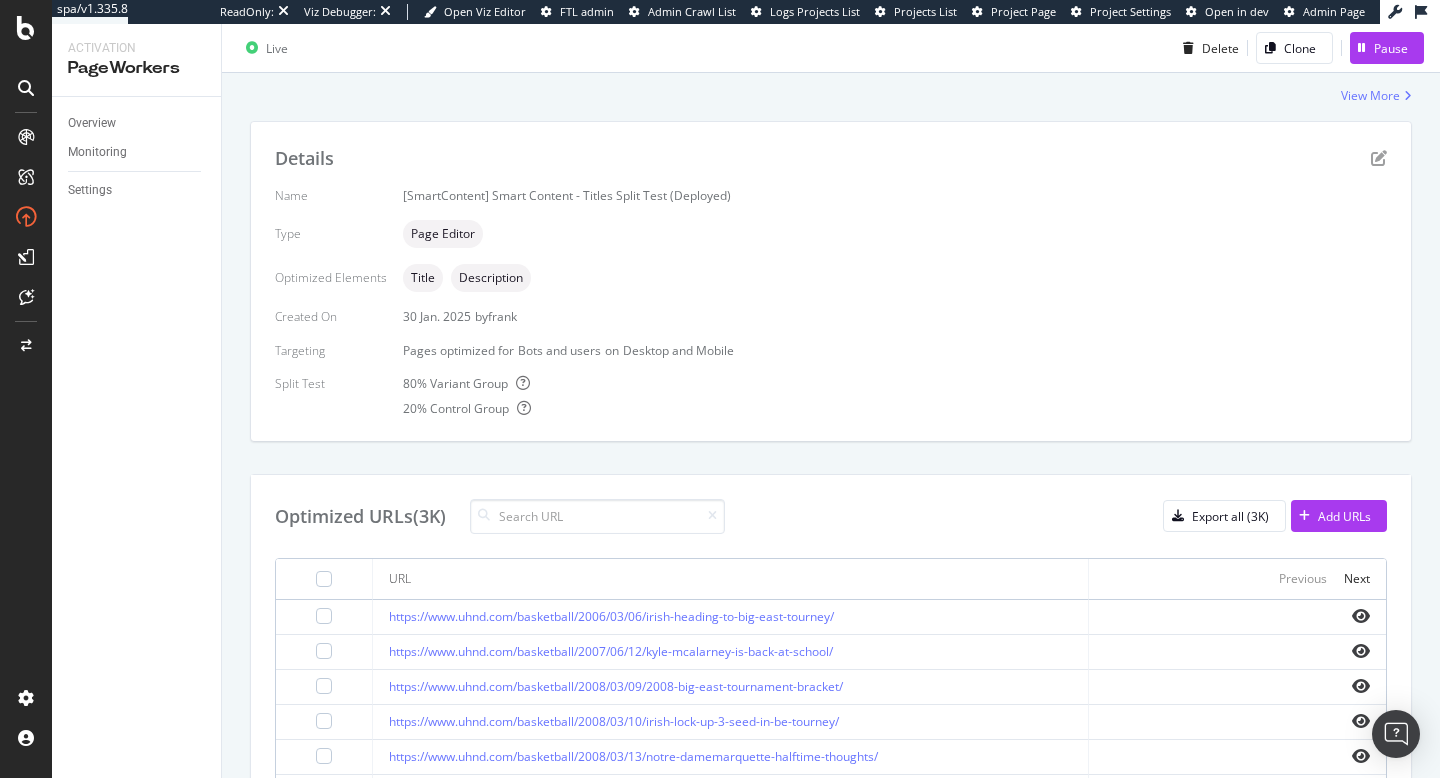 click on "80 % Variant Group" at bounding box center [895, 383] 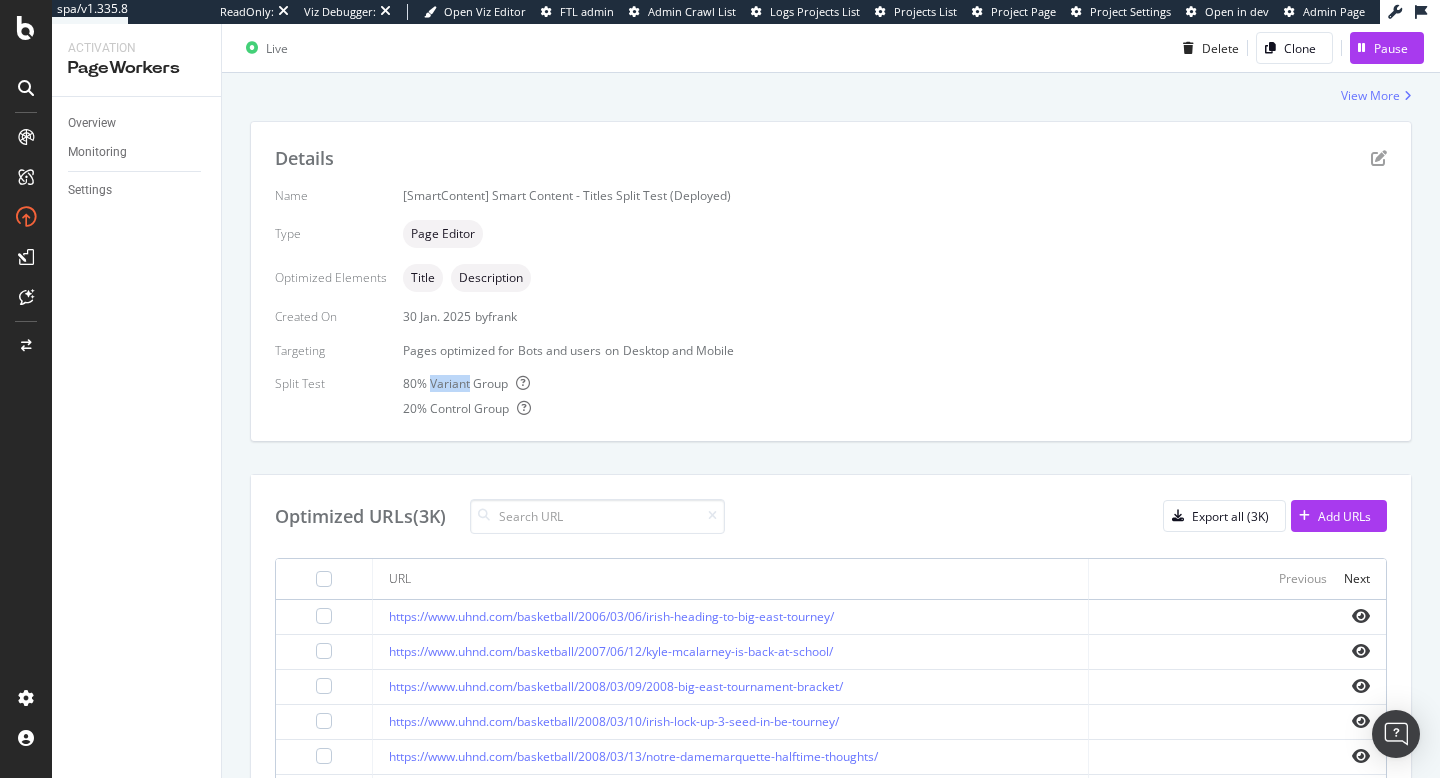 click on "80 % Variant Group" at bounding box center (895, 383) 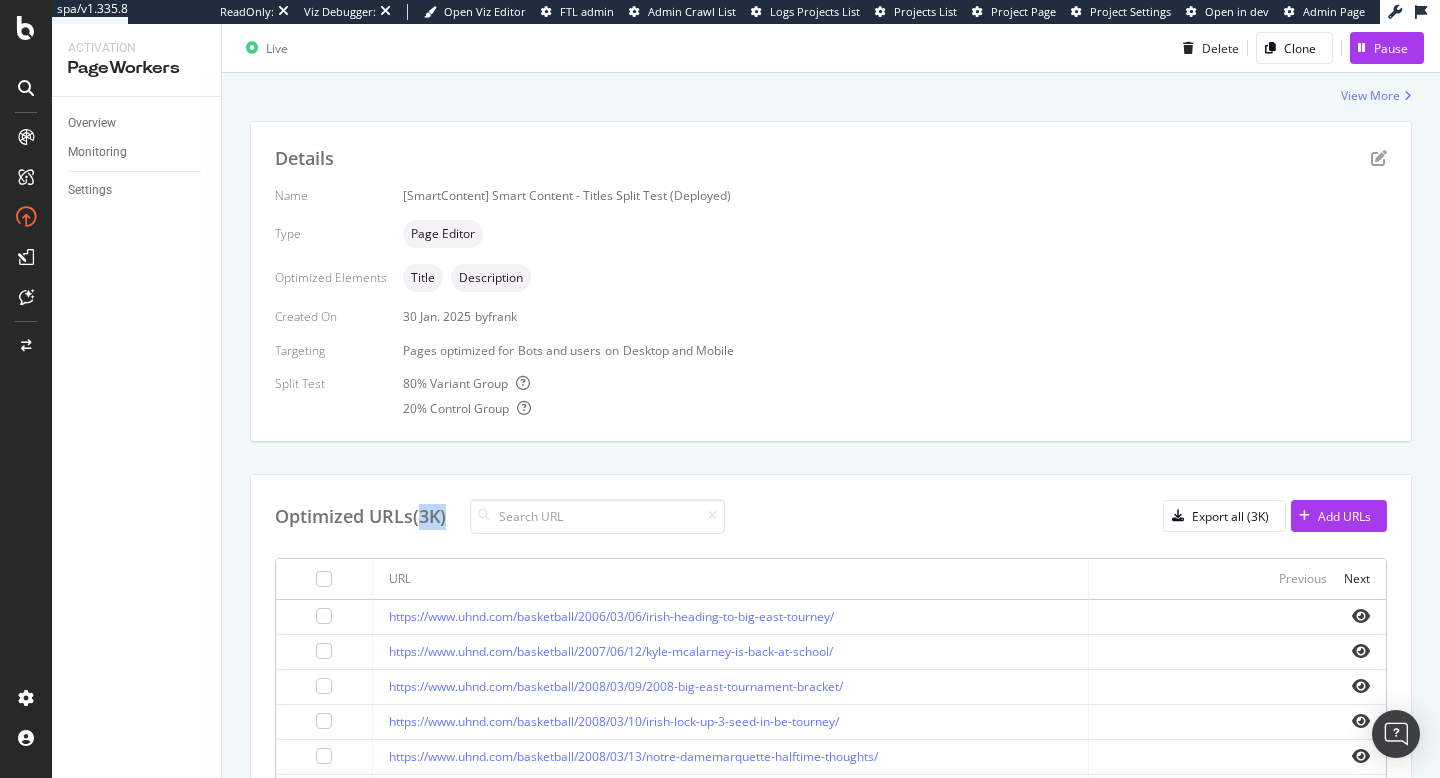 drag, startPoint x: 427, startPoint y: 517, endPoint x: 453, endPoint y: 520, distance: 26.172504 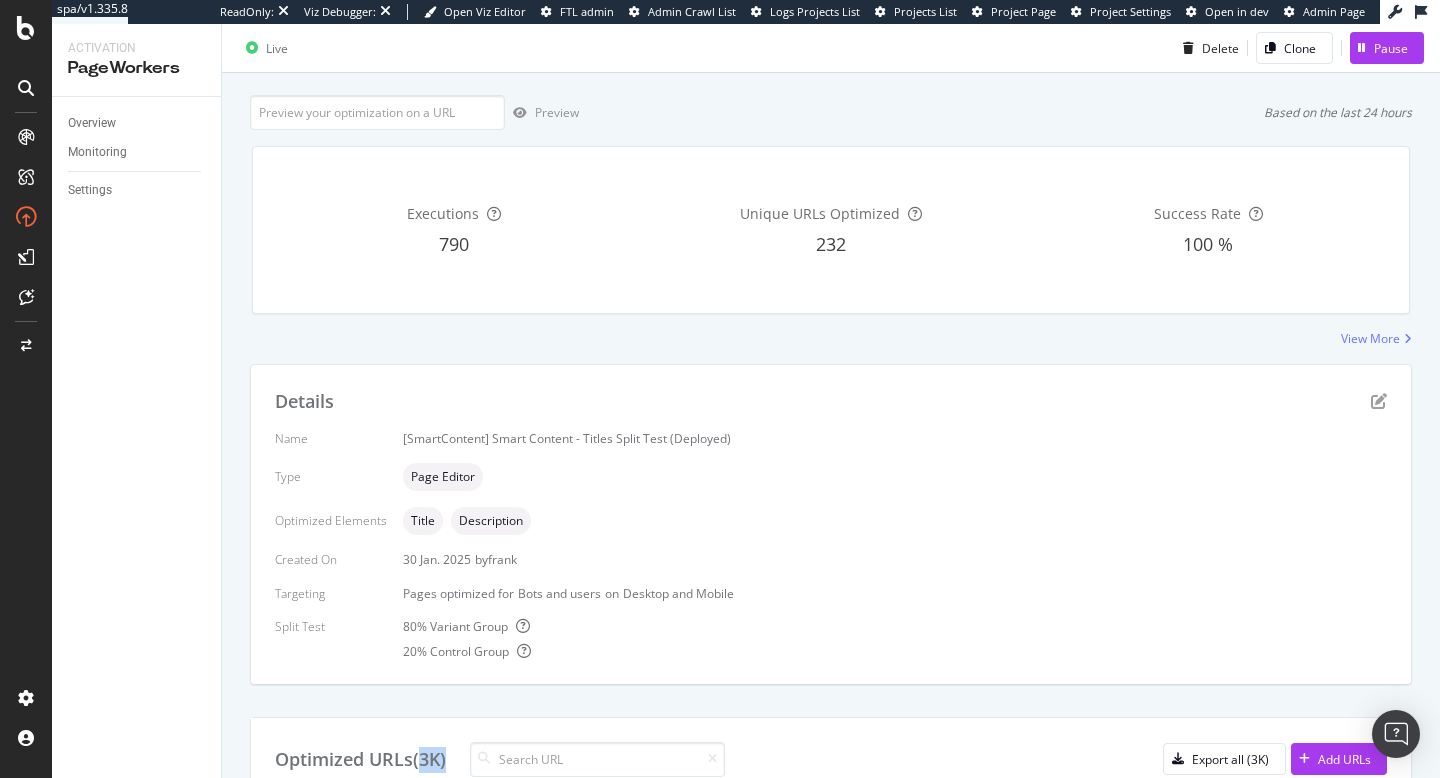 scroll, scrollTop: 0, scrollLeft: 0, axis: both 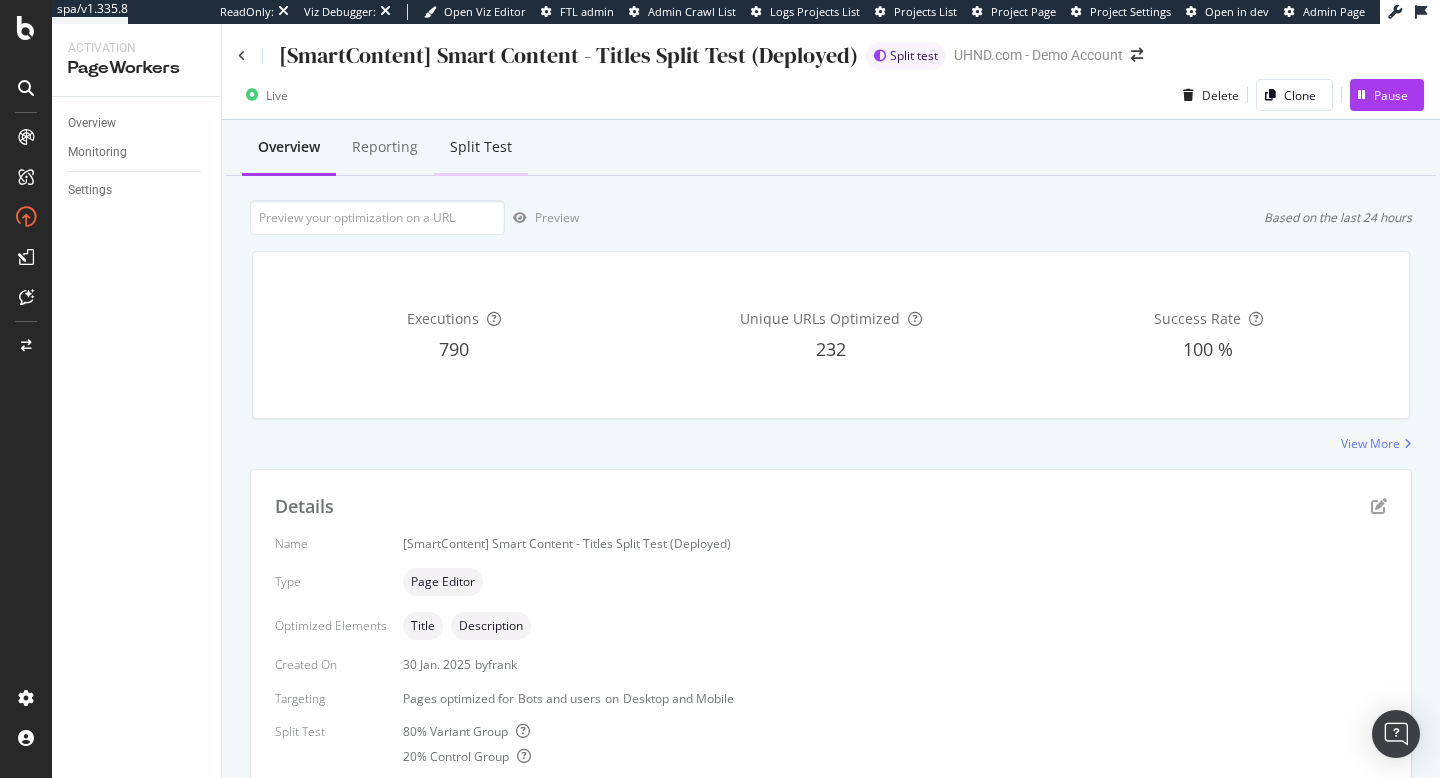 click on "Split Test" at bounding box center (481, 147) 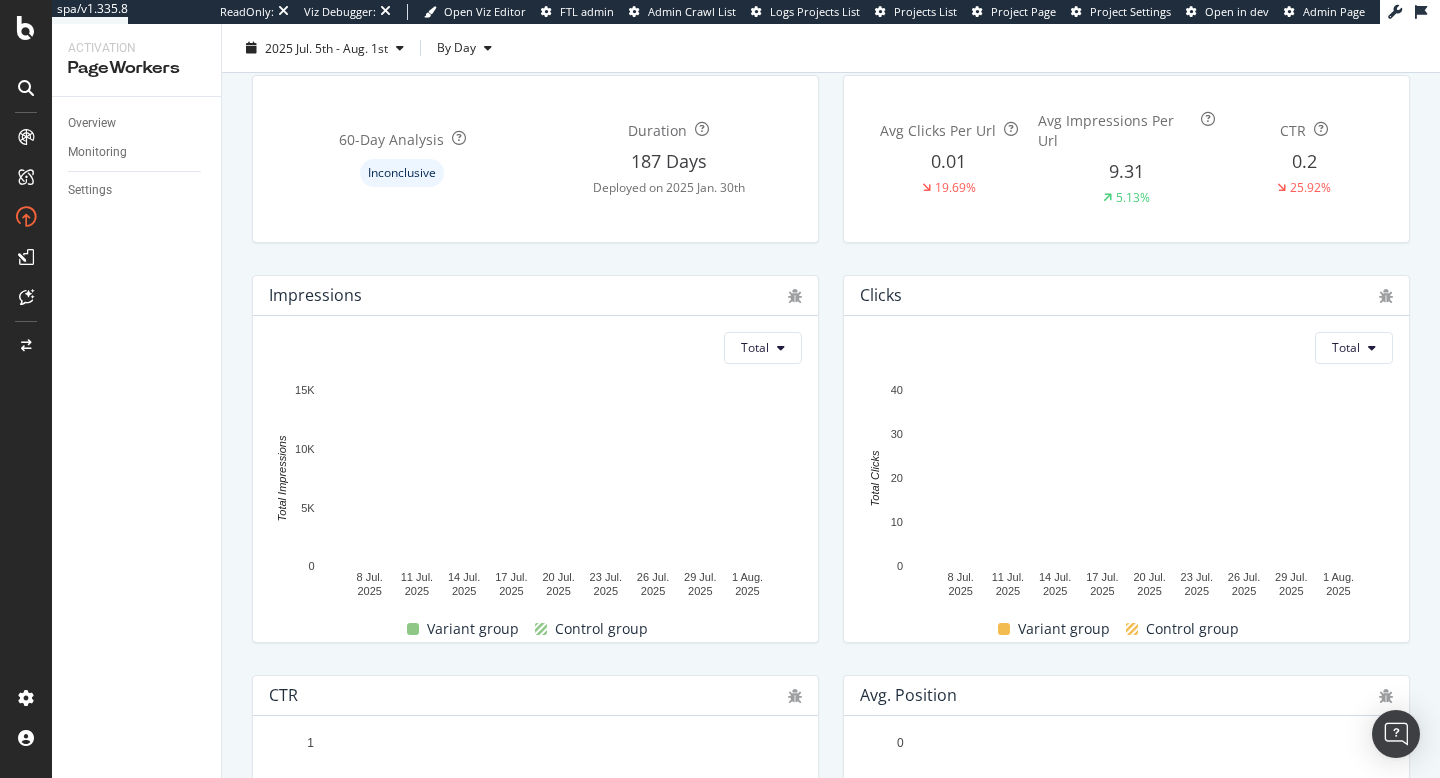 scroll, scrollTop: 255, scrollLeft: 0, axis: vertical 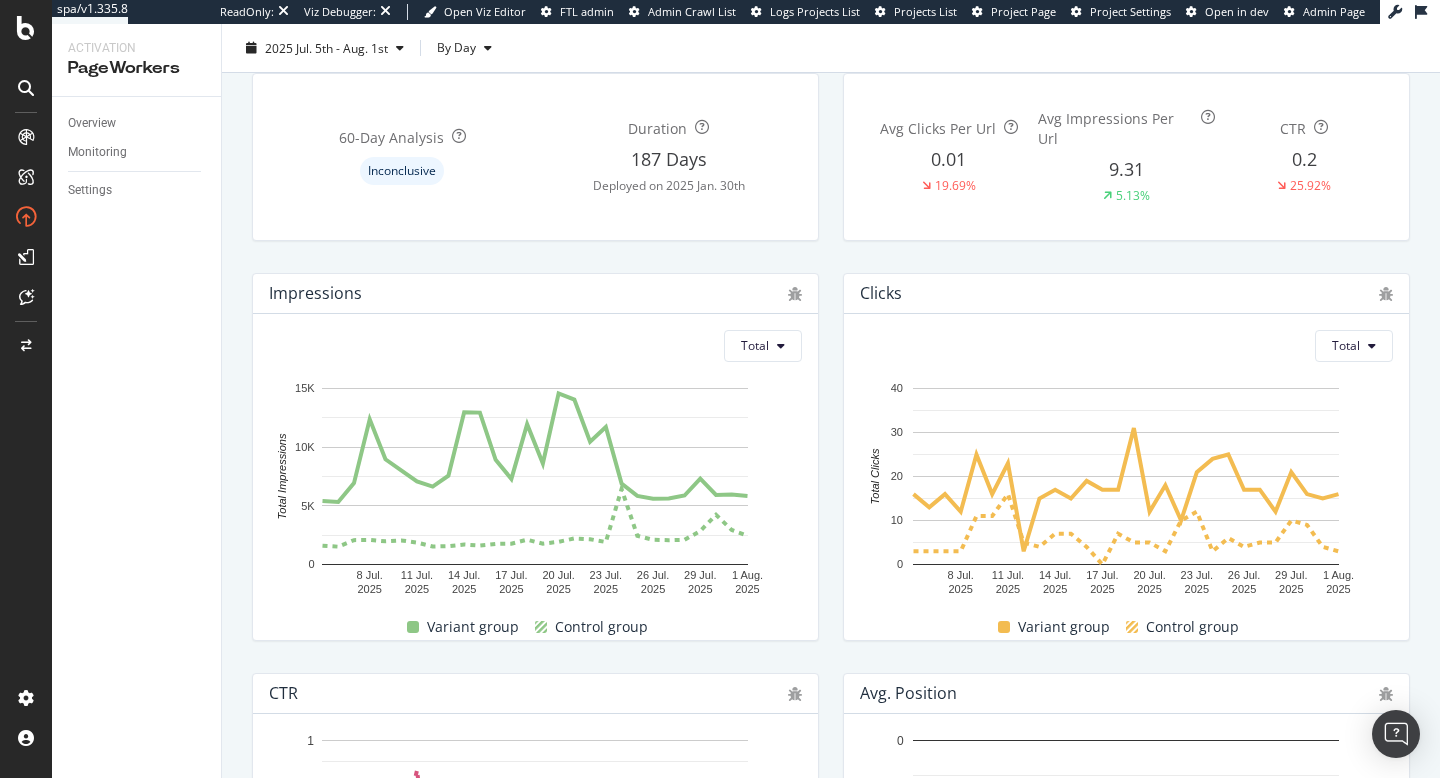 click on "Inconclusive" at bounding box center (402, 171) 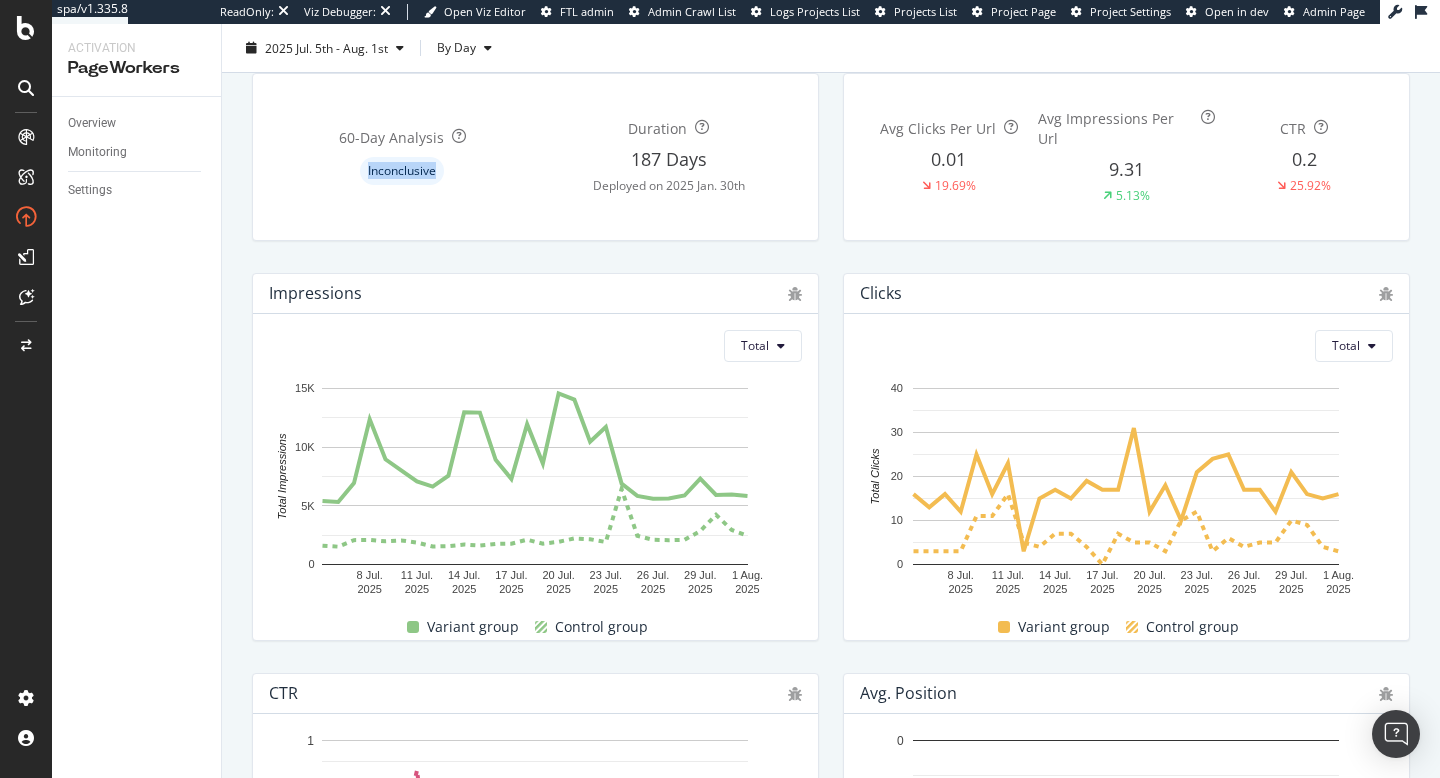 click on "Inconclusive" at bounding box center [402, 171] 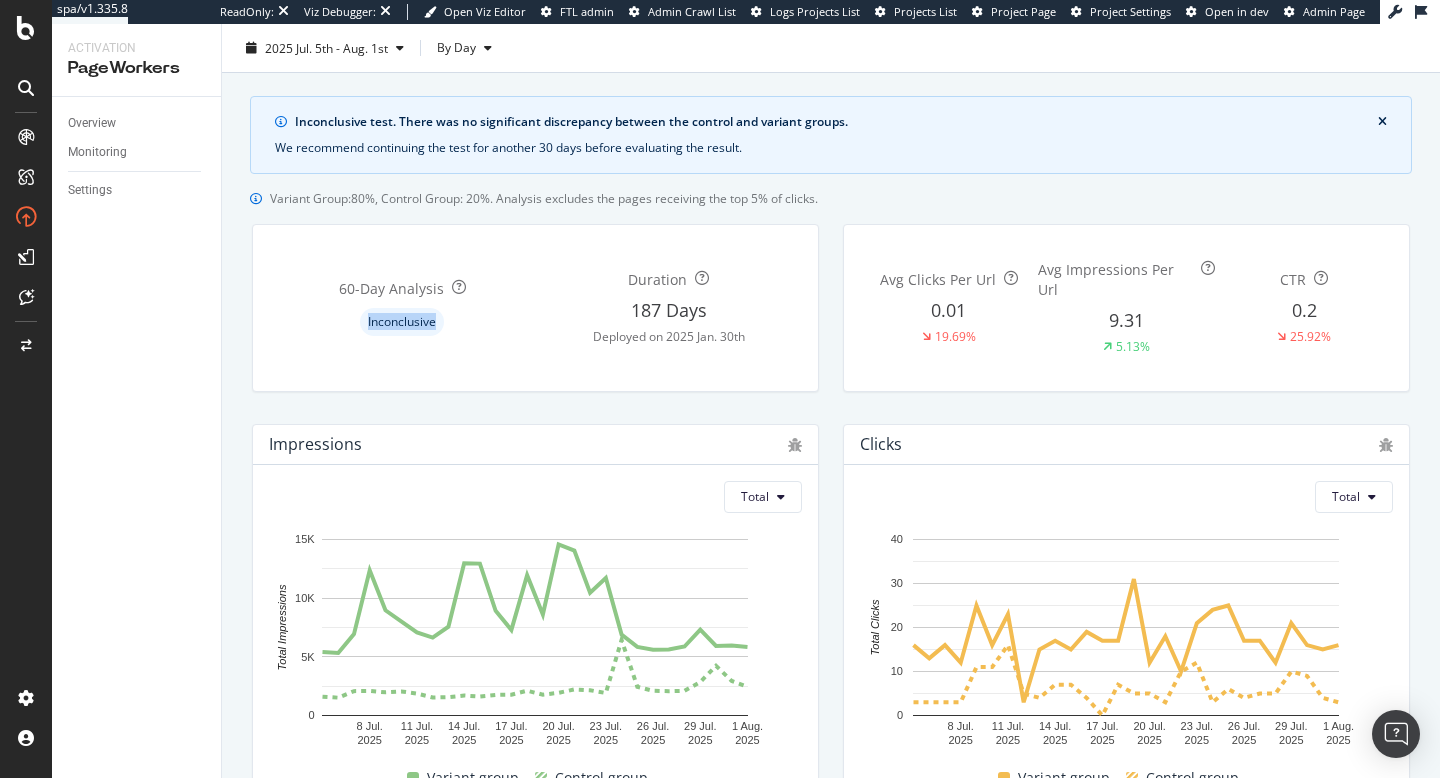scroll, scrollTop: 0, scrollLeft: 0, axis: both 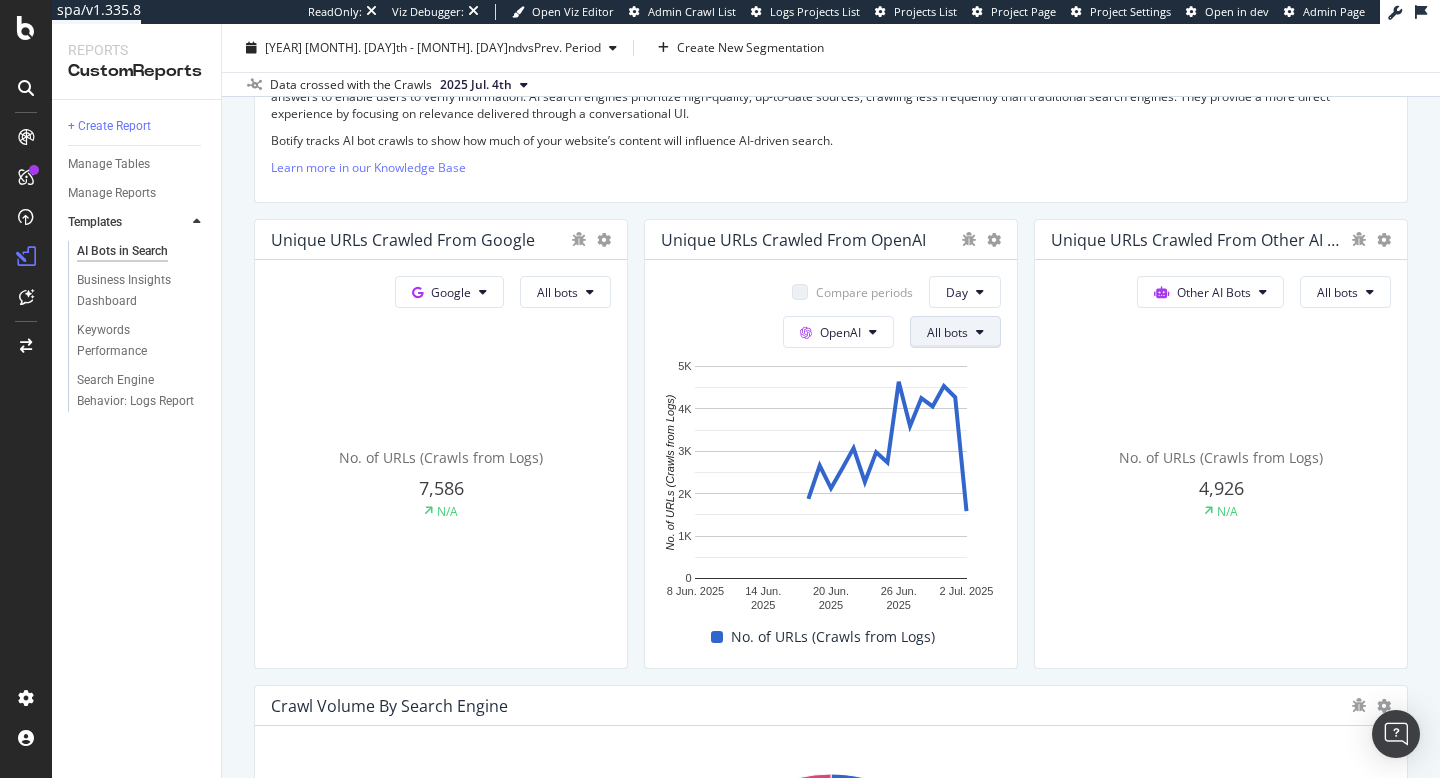 click on "All bots" at bounding box center [947, 332] 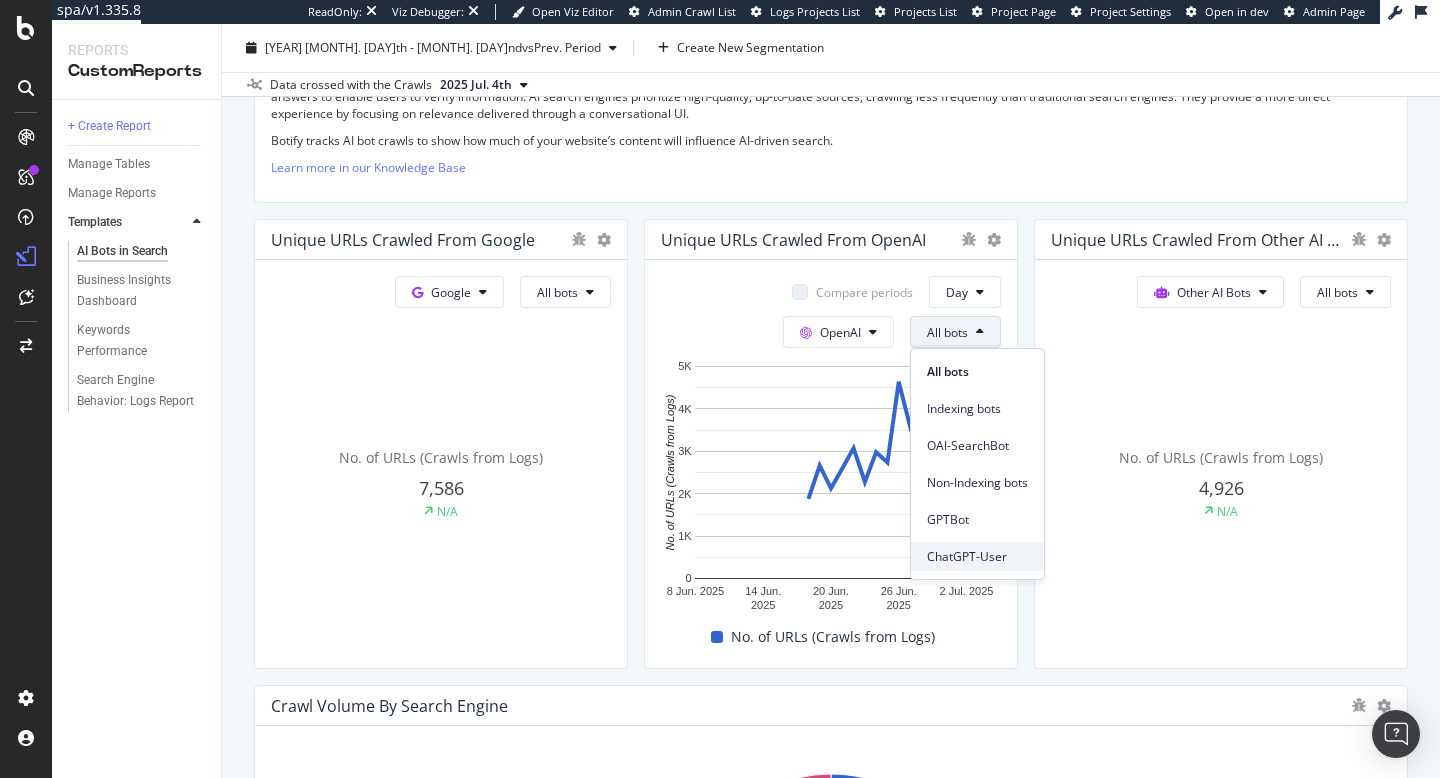 click on "ChatGPT-User" at bounding box center (977, 557) 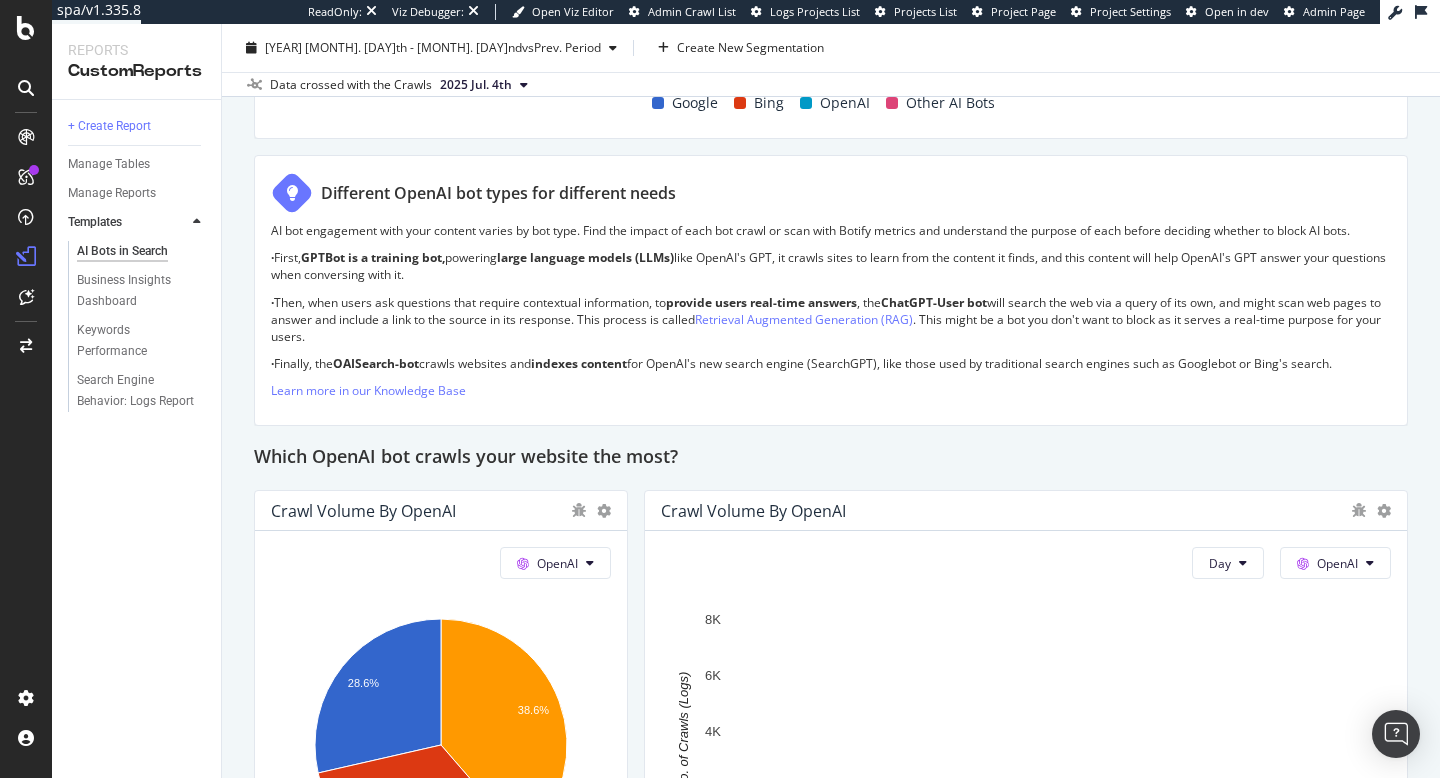 scroll, scrollTop: 1395, scrollLeft: 0, axis: vertical 